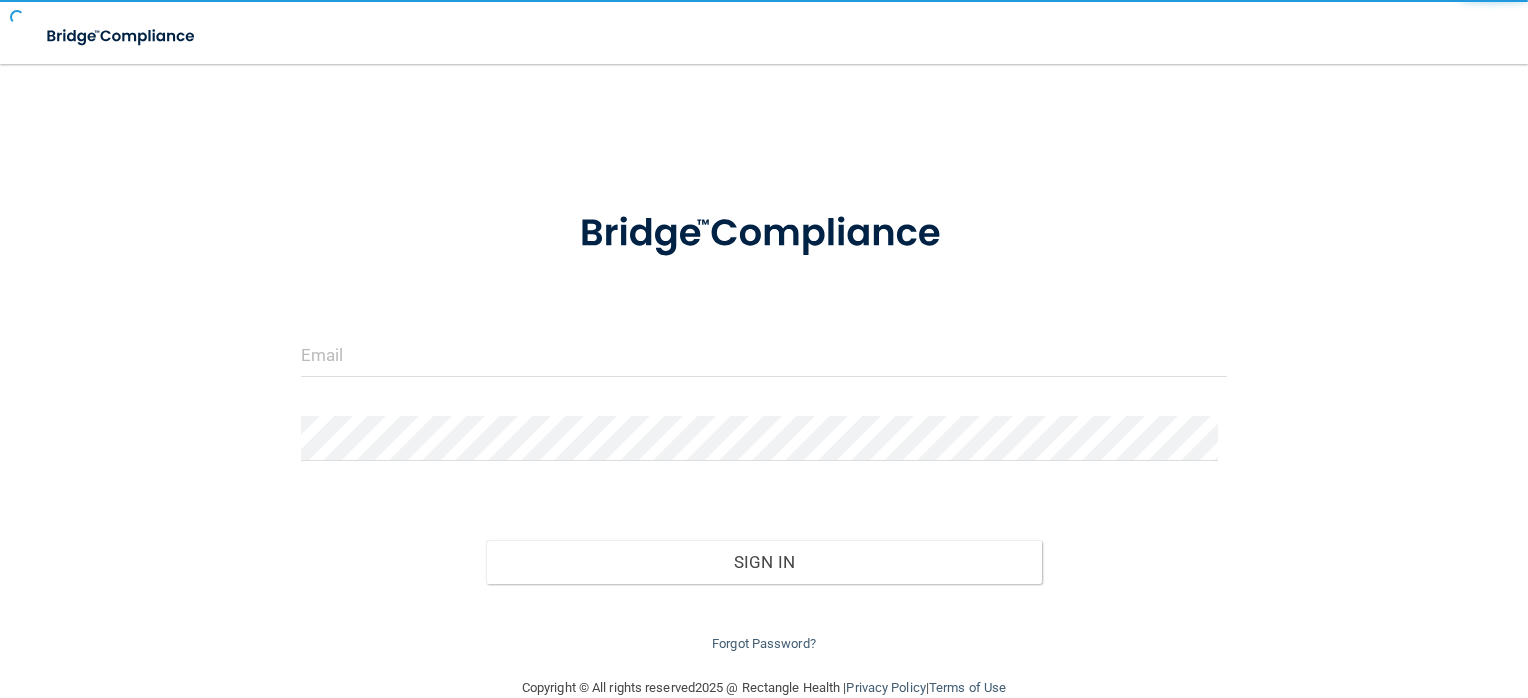 scroll, scrollTop: 0, scrollLeft: 0, axis: both 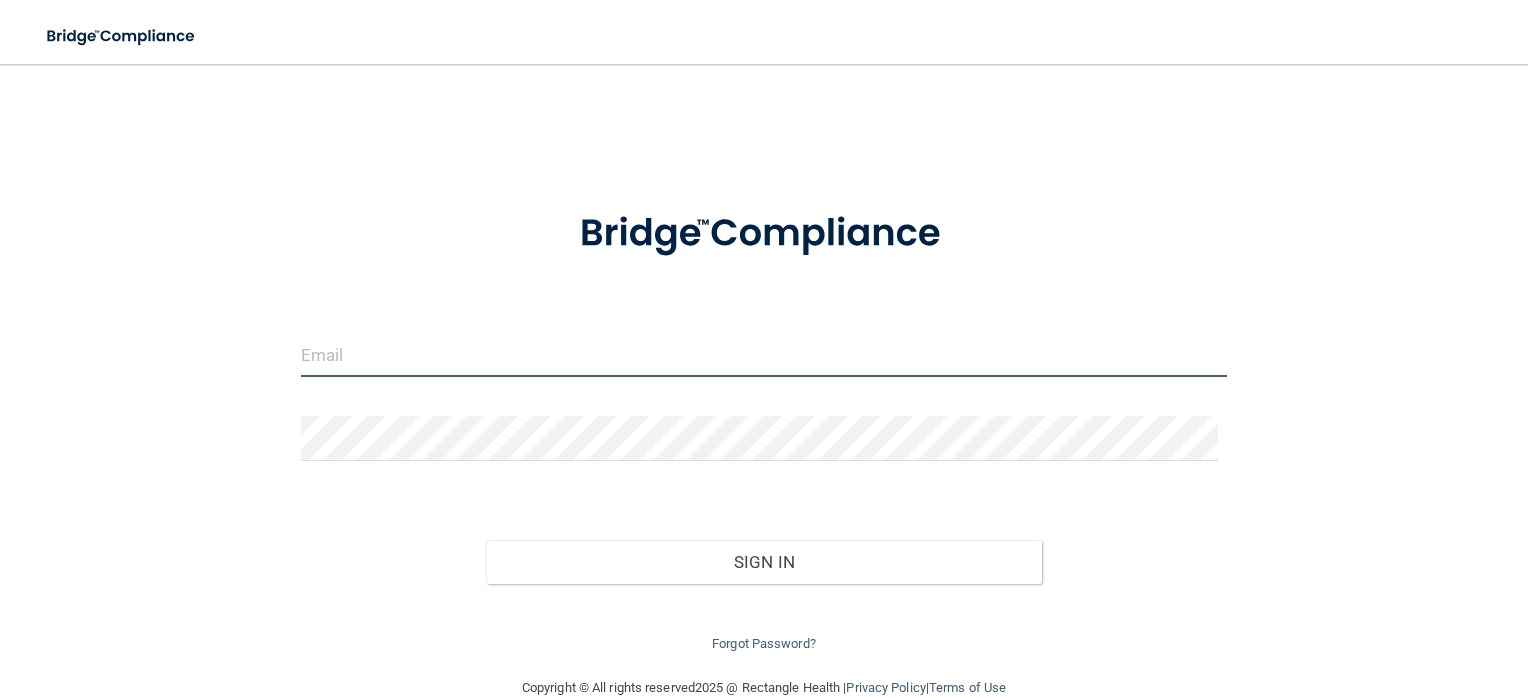 click at bounding box center (764, 354) 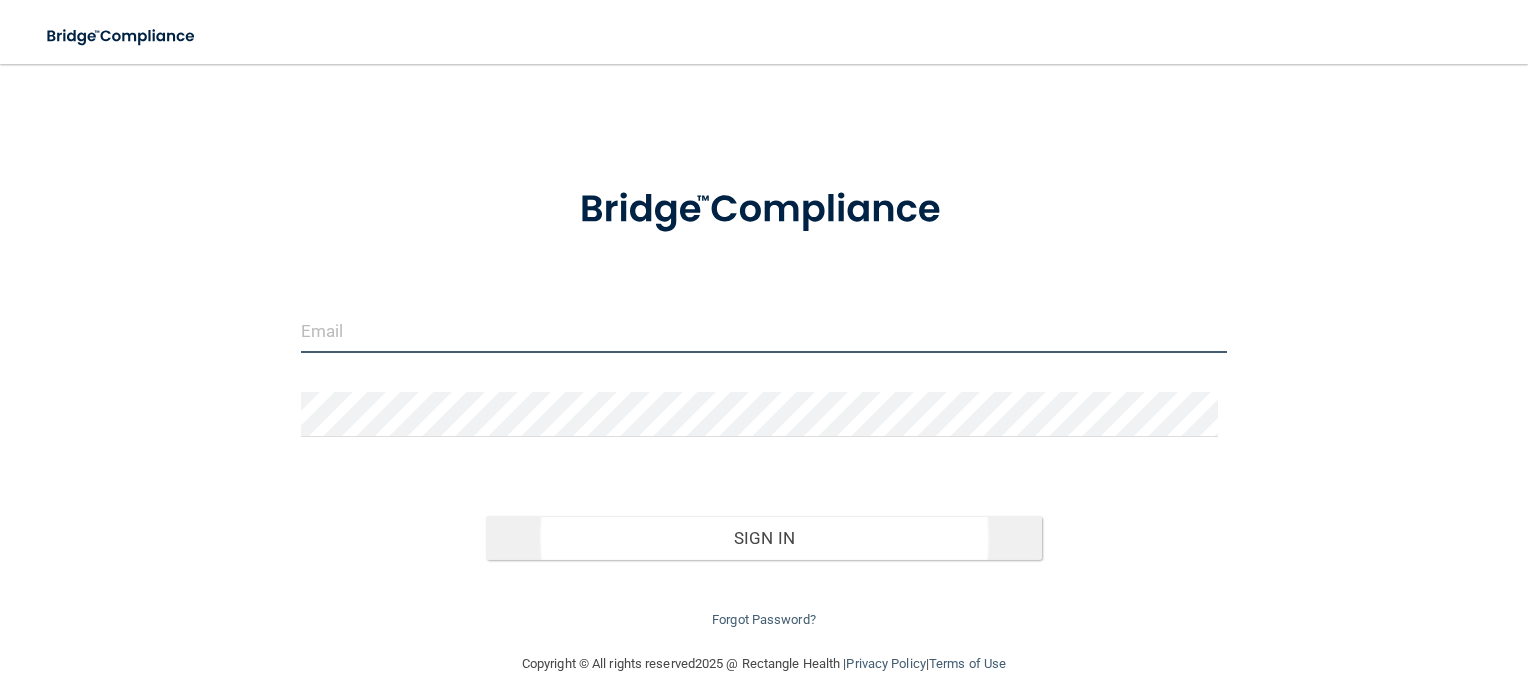 scroll, scrollTop: 36, scrollLeft: 0, axis: vertical 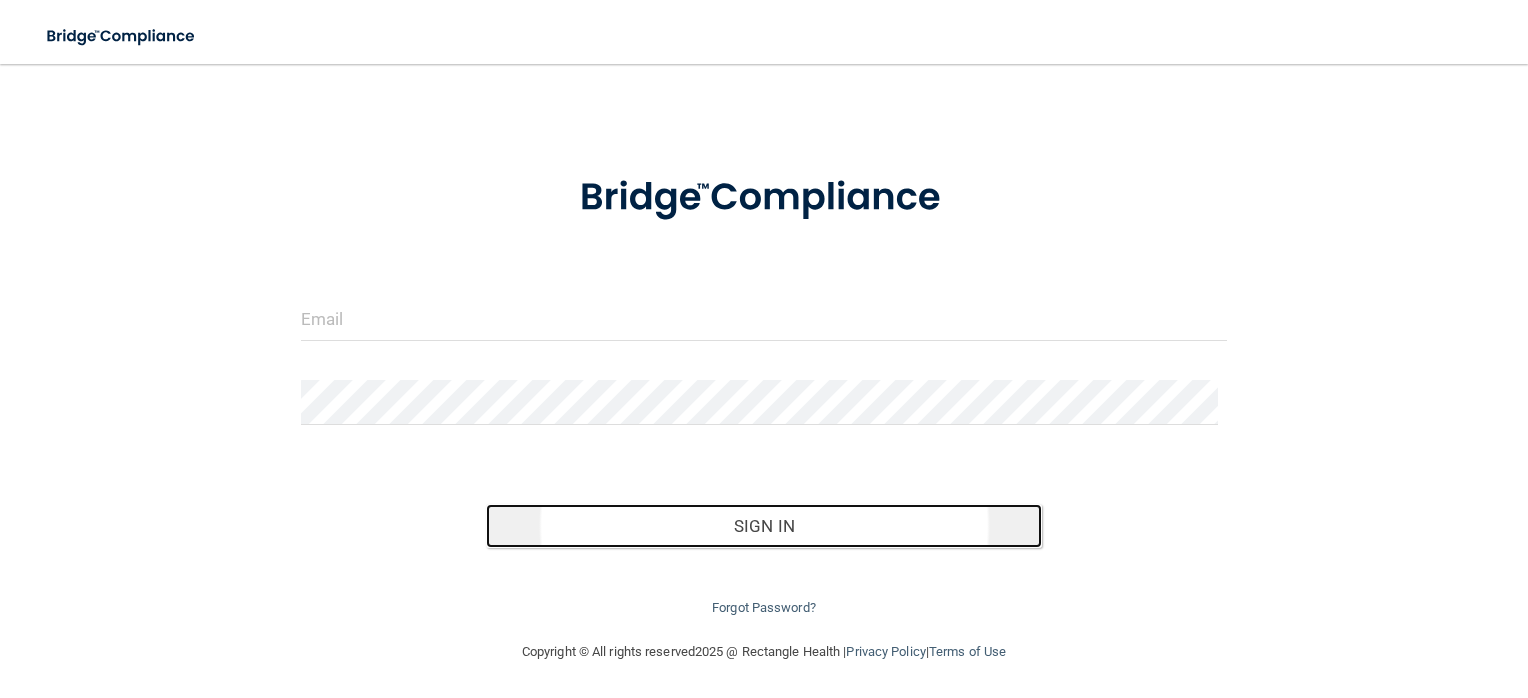 click on "Sign In" at bounding box center [764, 526] 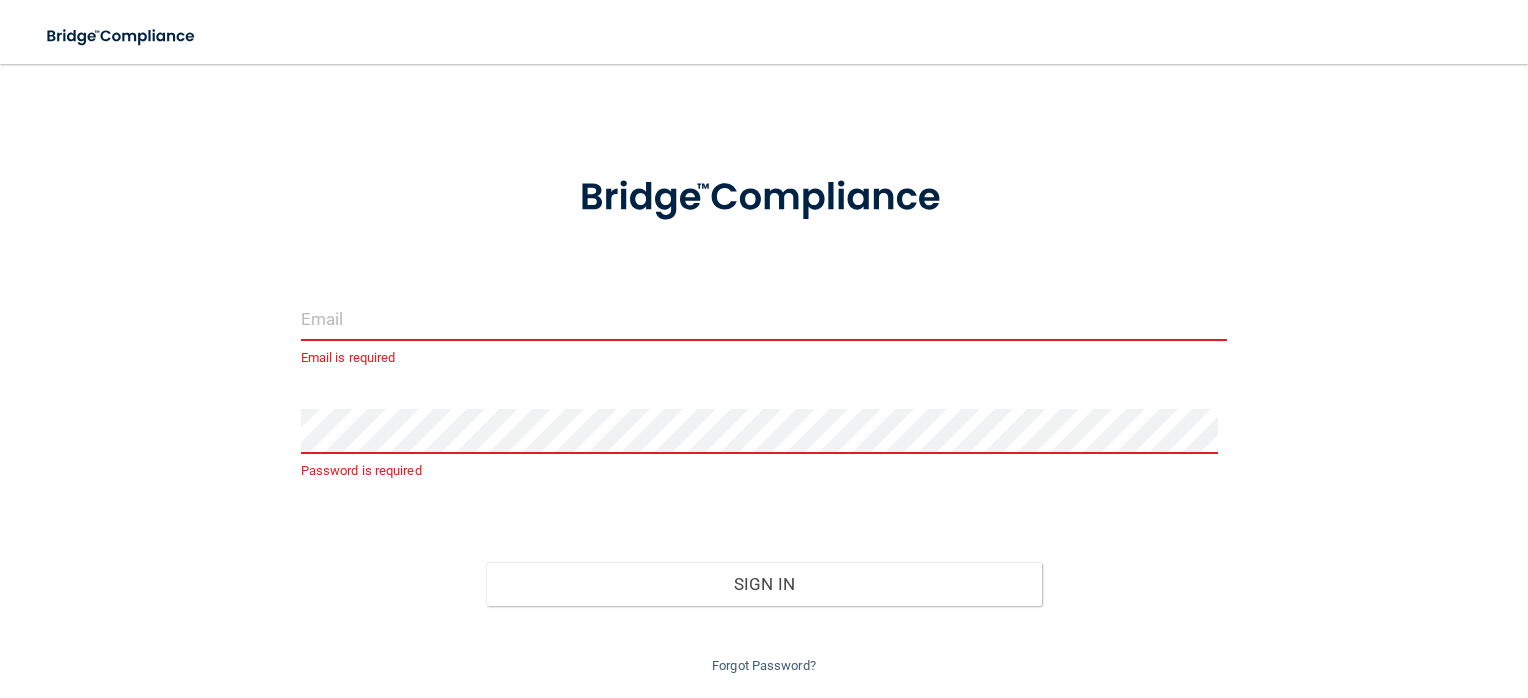click at bounding box center (764, 318) 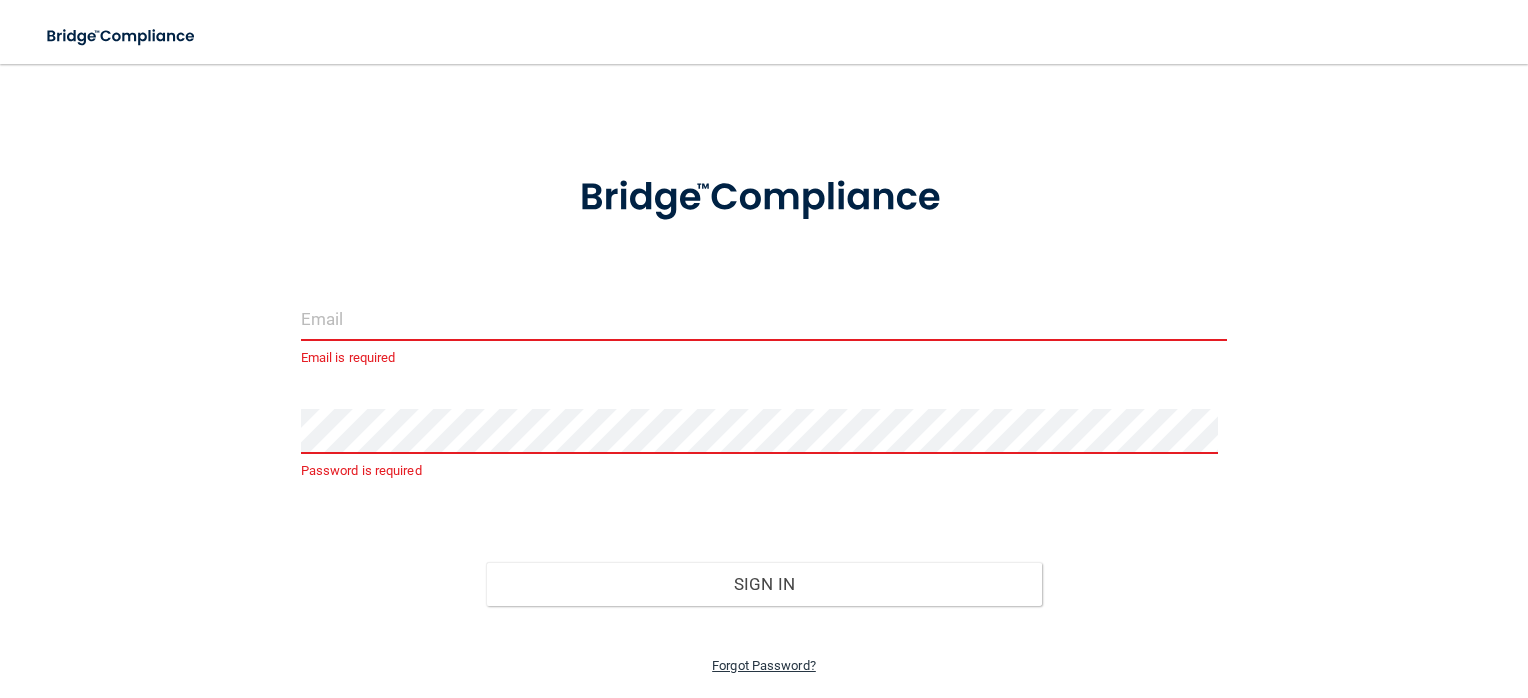 click on "Forgot Password?" at bounding box center (764, 665) 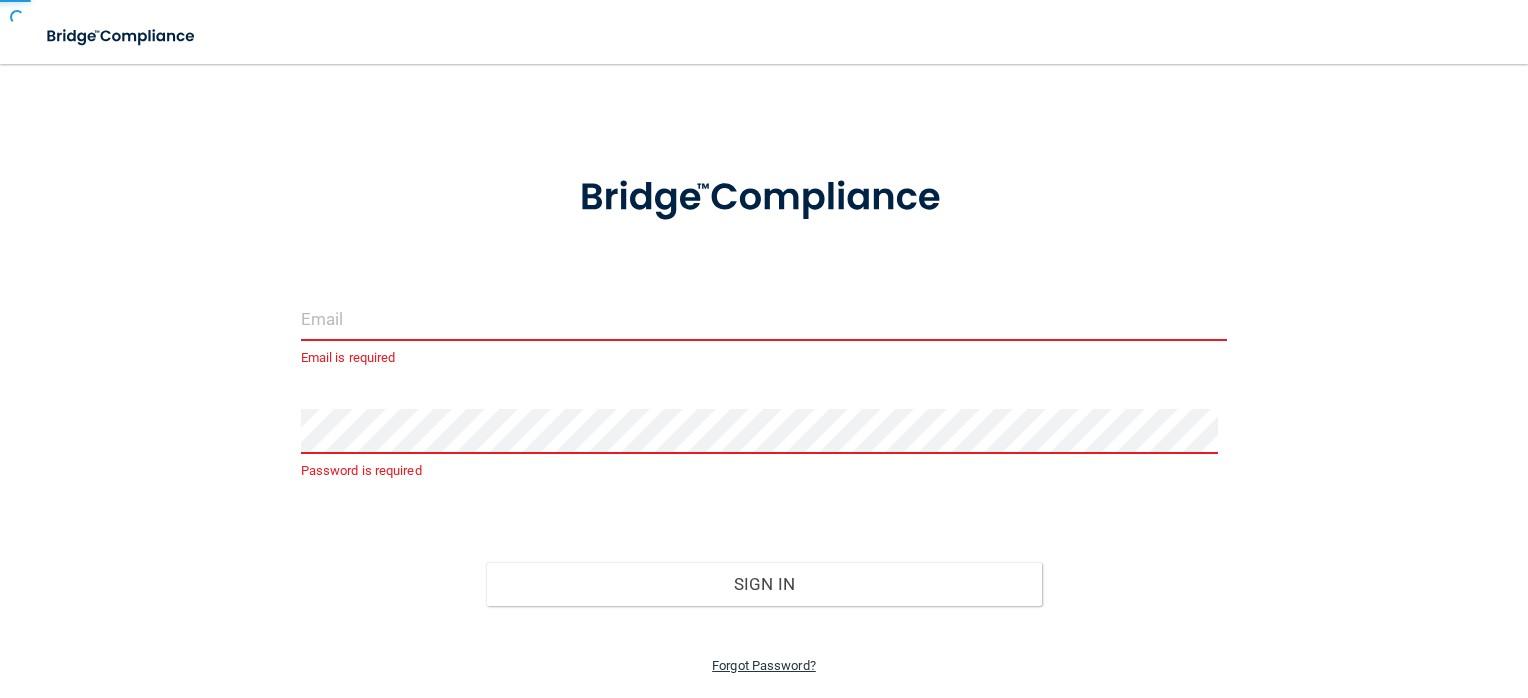 scroll, scrollTop: 0, scrollLeft: 0, axis: both 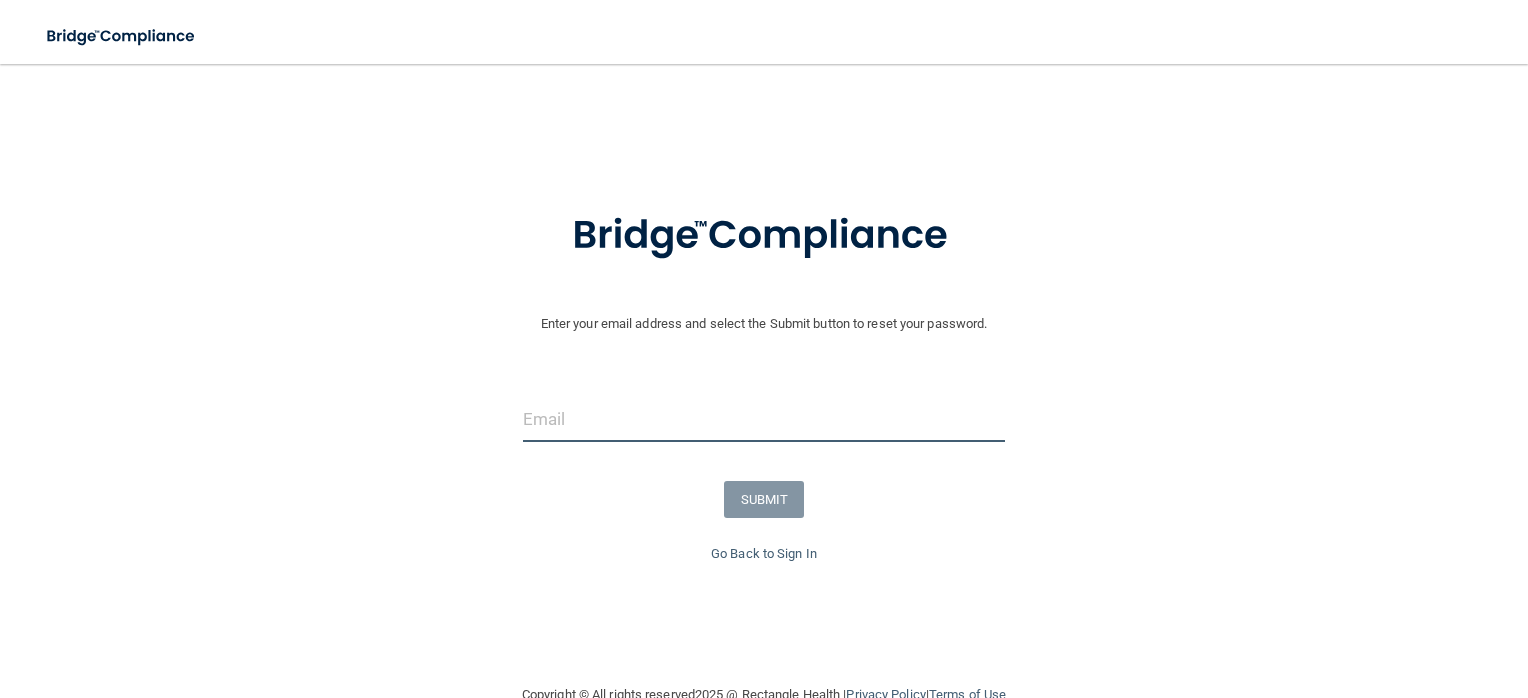 click at bounding box center [764, 419] 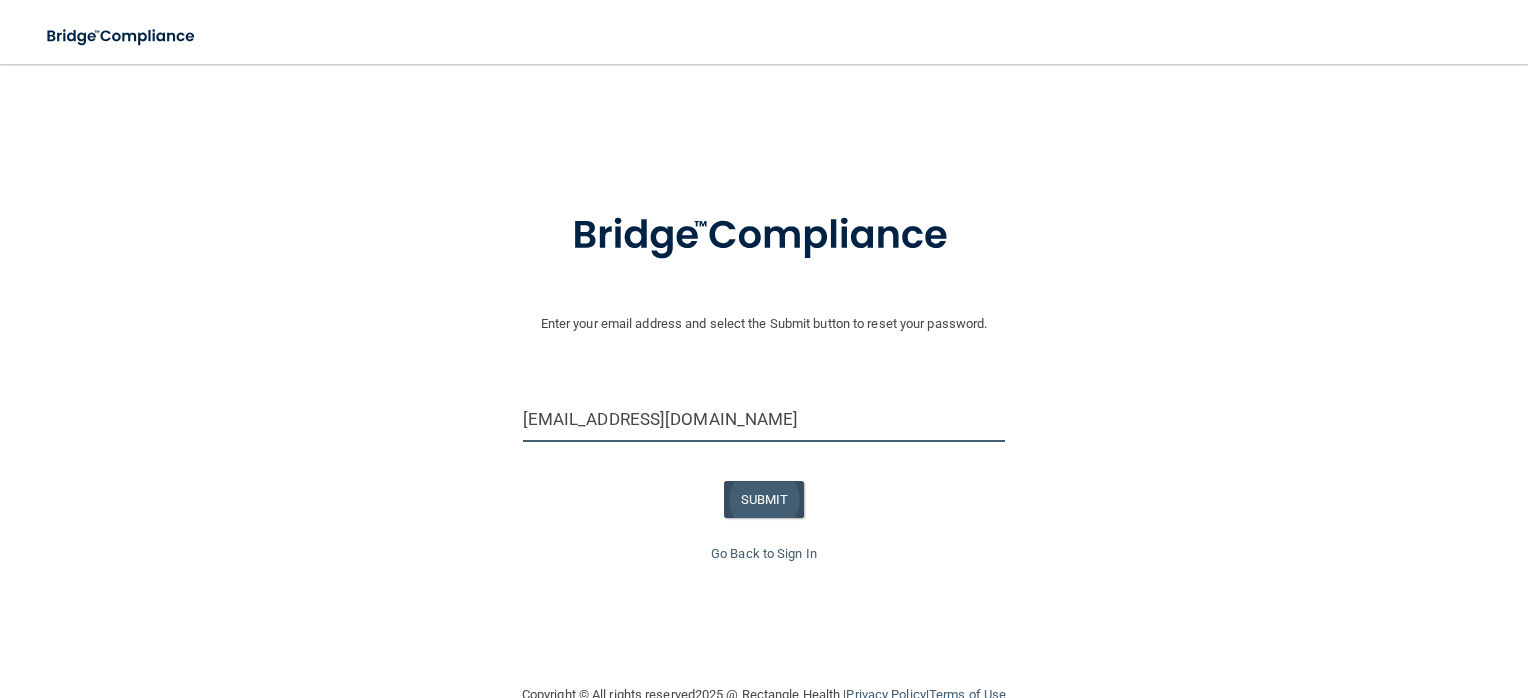 type on "[EMAIL_ADDRESS][DOMAIN_NAME]" 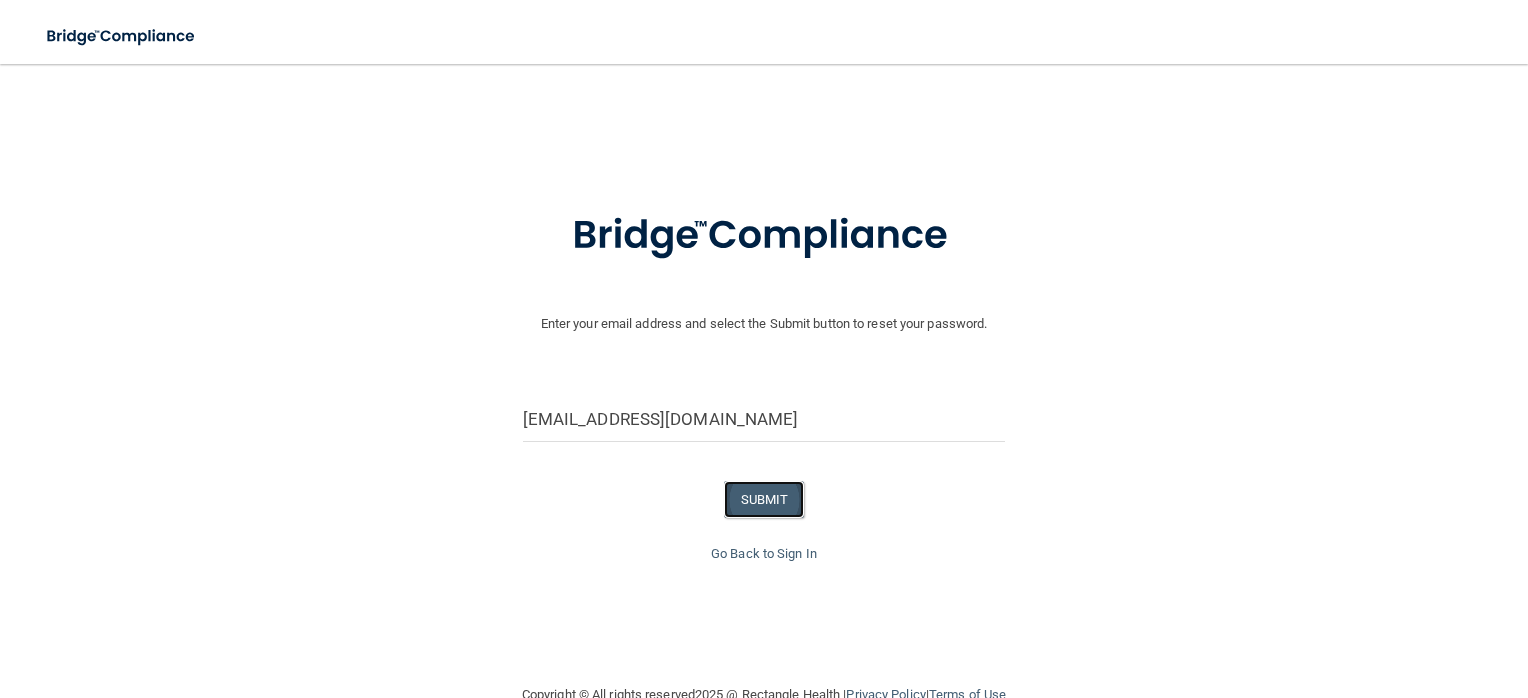 click on "SUBMIT" at bounding box center (764, 499) 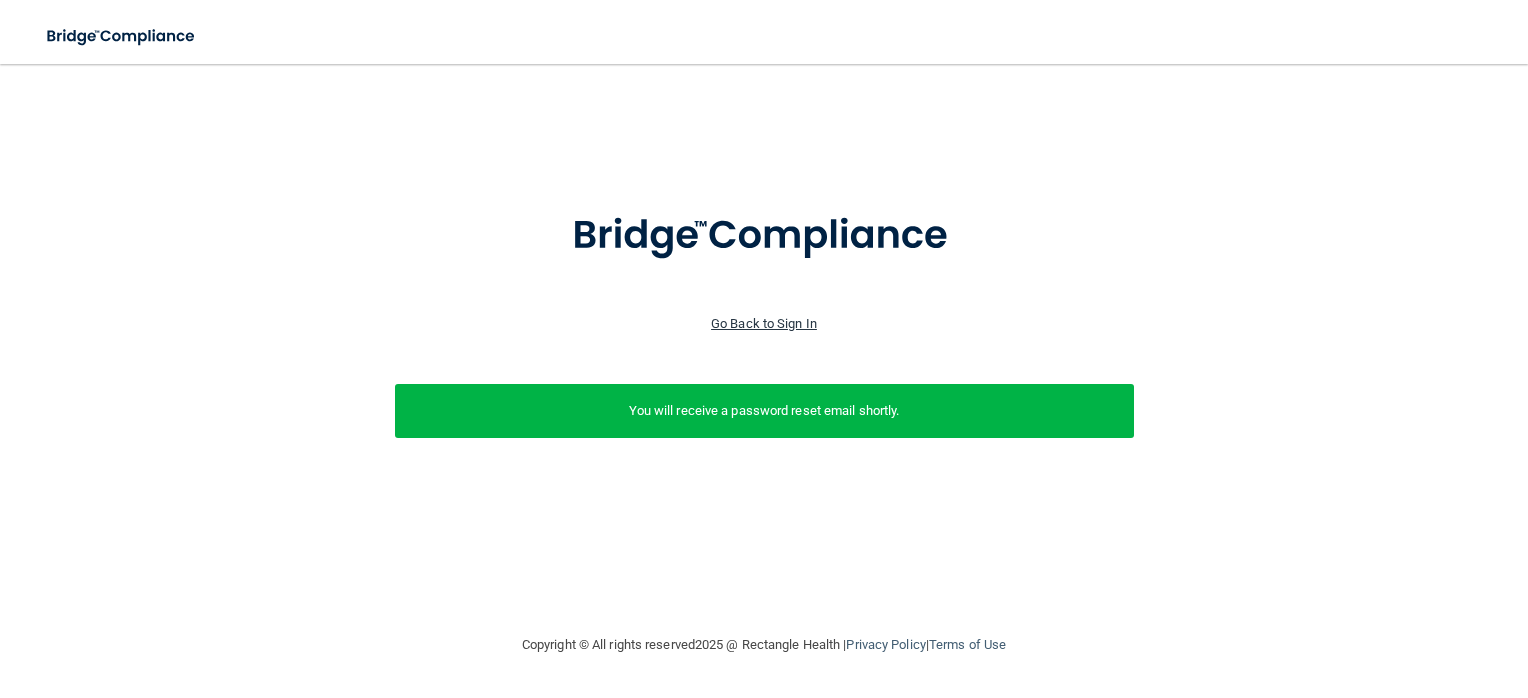 click on "Go Back to Sign In" at bounding box center [764, 323] 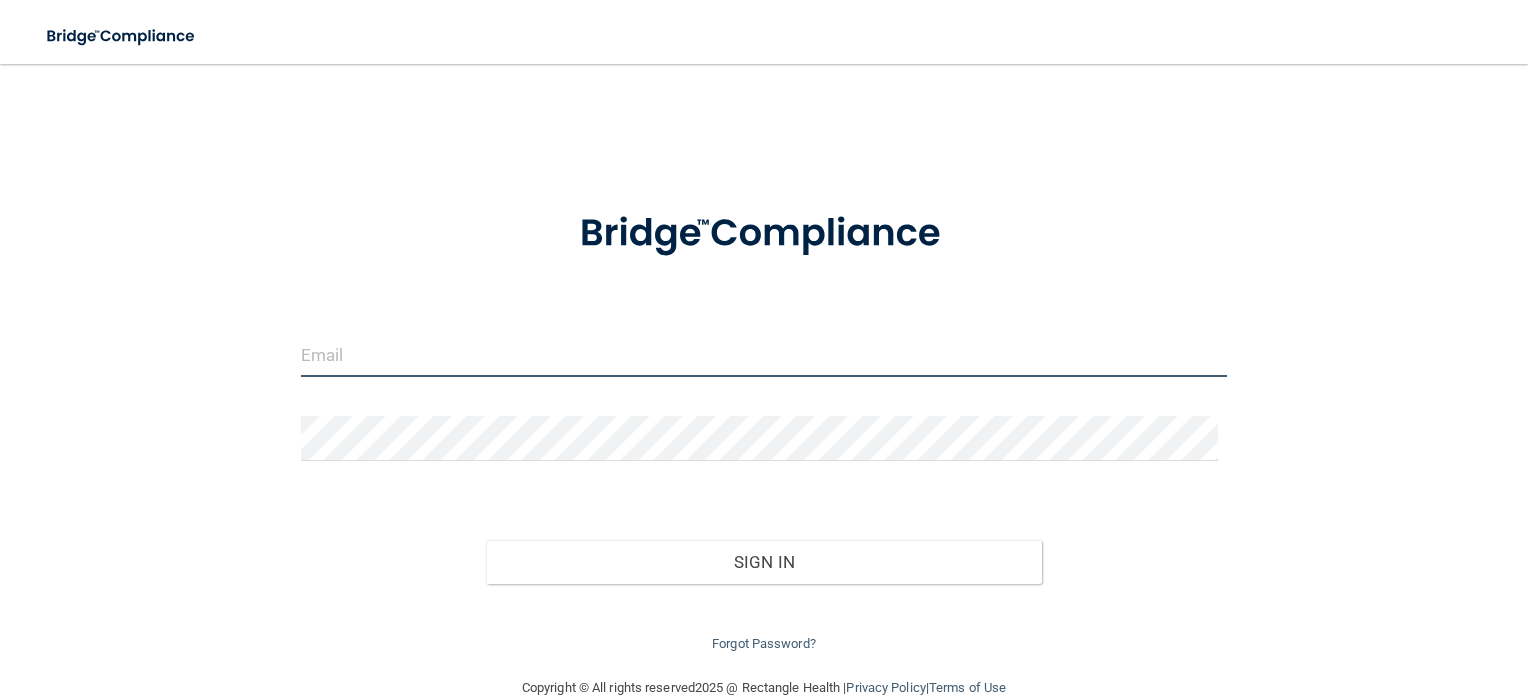 click at bounding box center [764, 354] 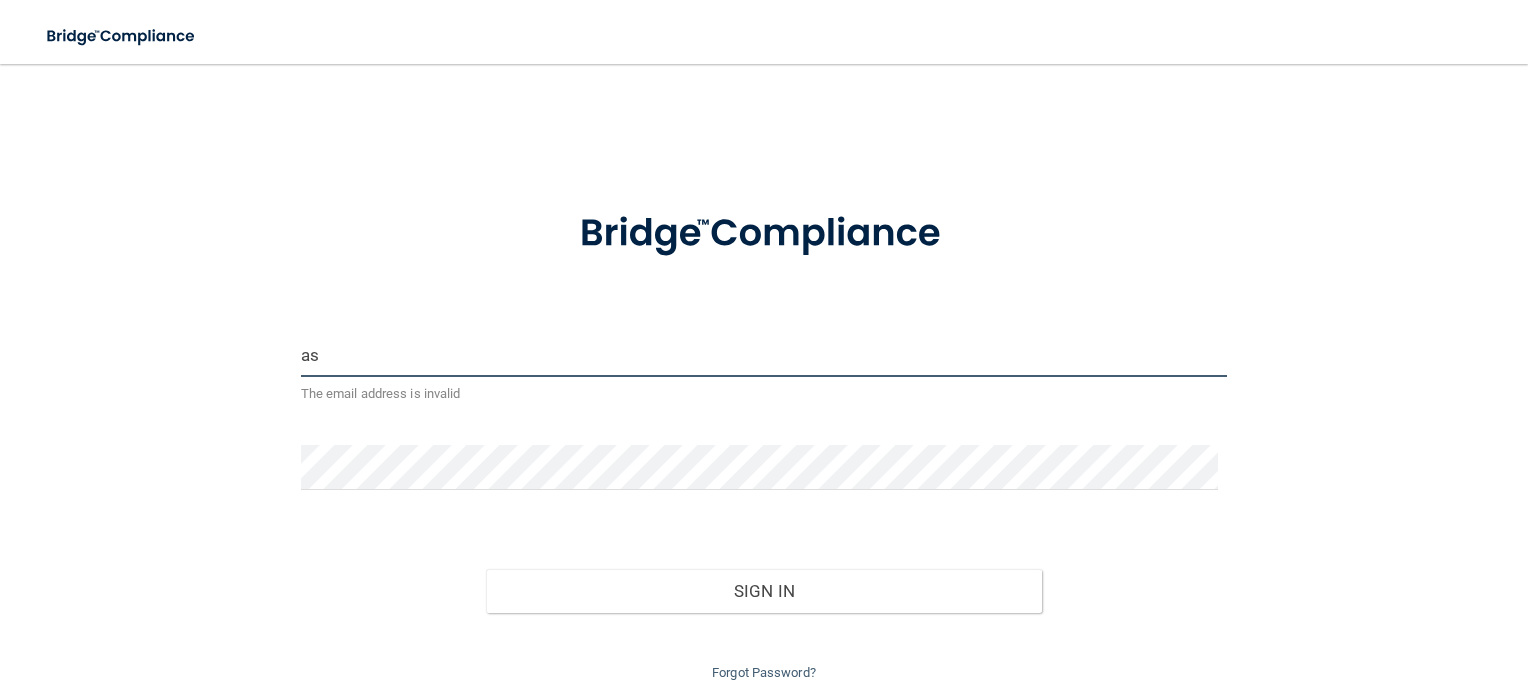 type on "a" 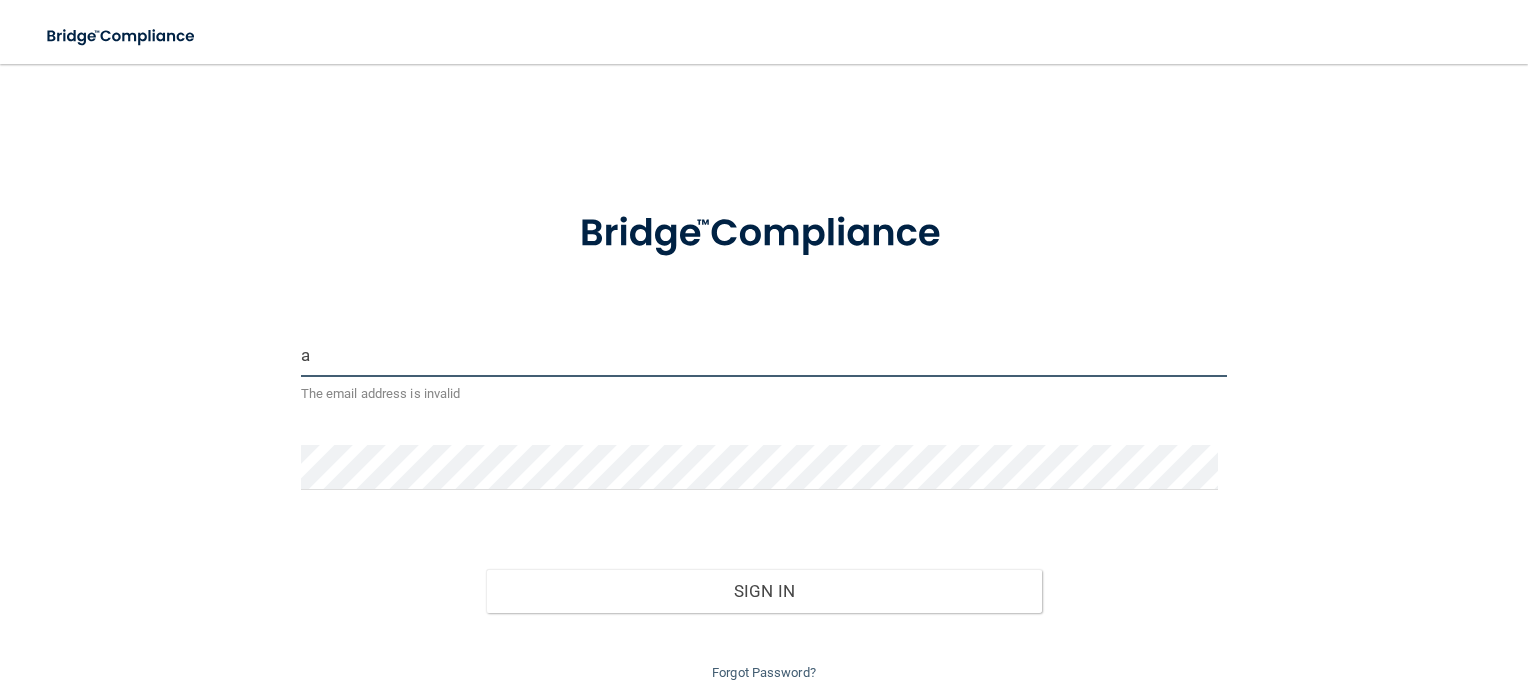 type 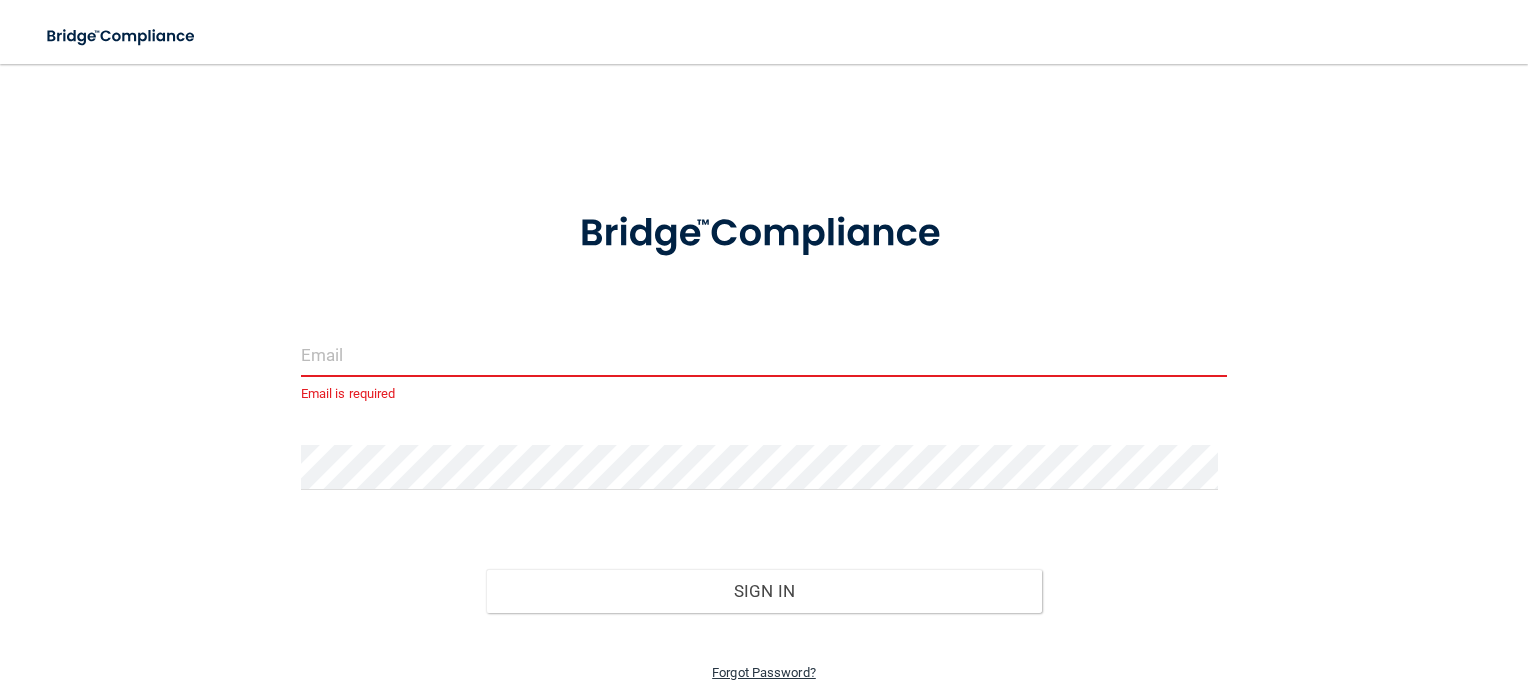 click on "Forgot Password?" at bounding box center [764, 672] 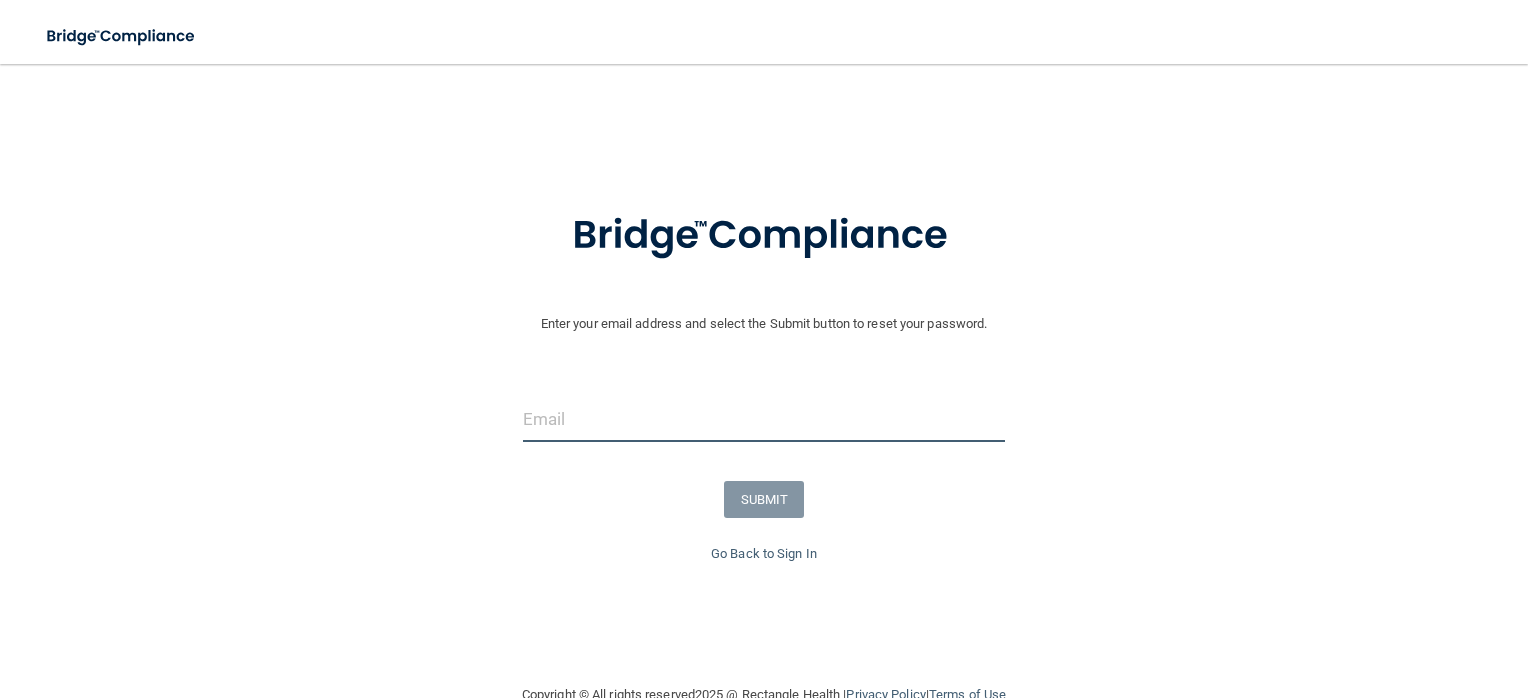 click at bounding box center [764, 419] 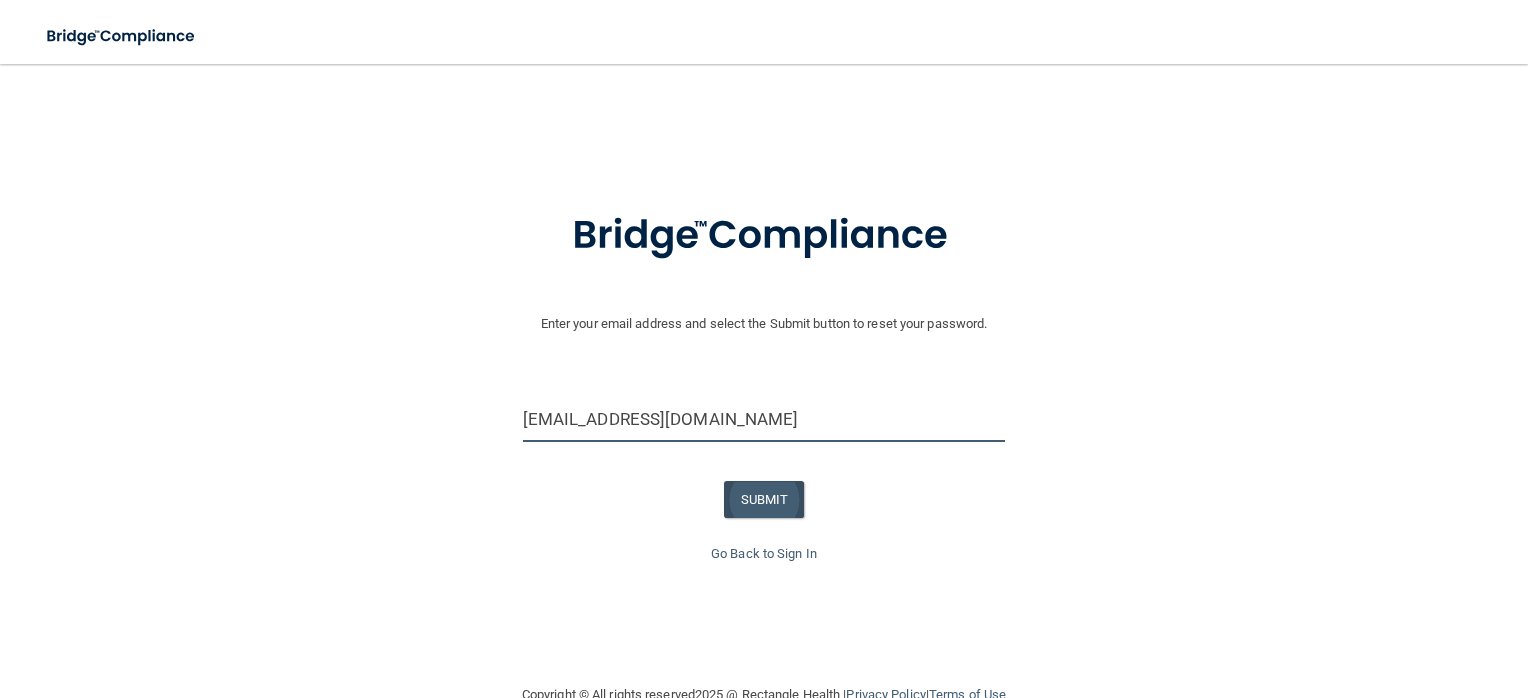 type on "[EMAIL_ADDRESS][DOMAIN_NAME]" 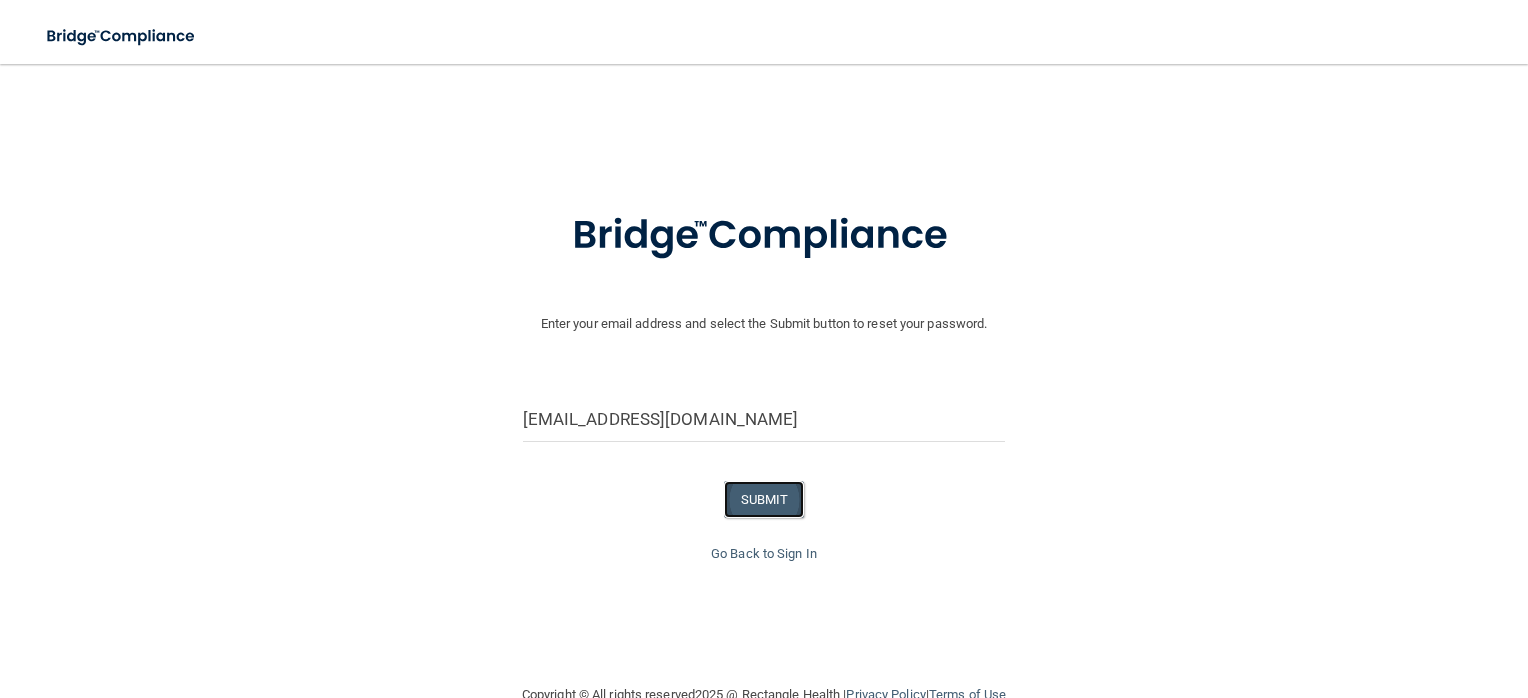 click on "SUBMIT" at bounding box center [764, 499] 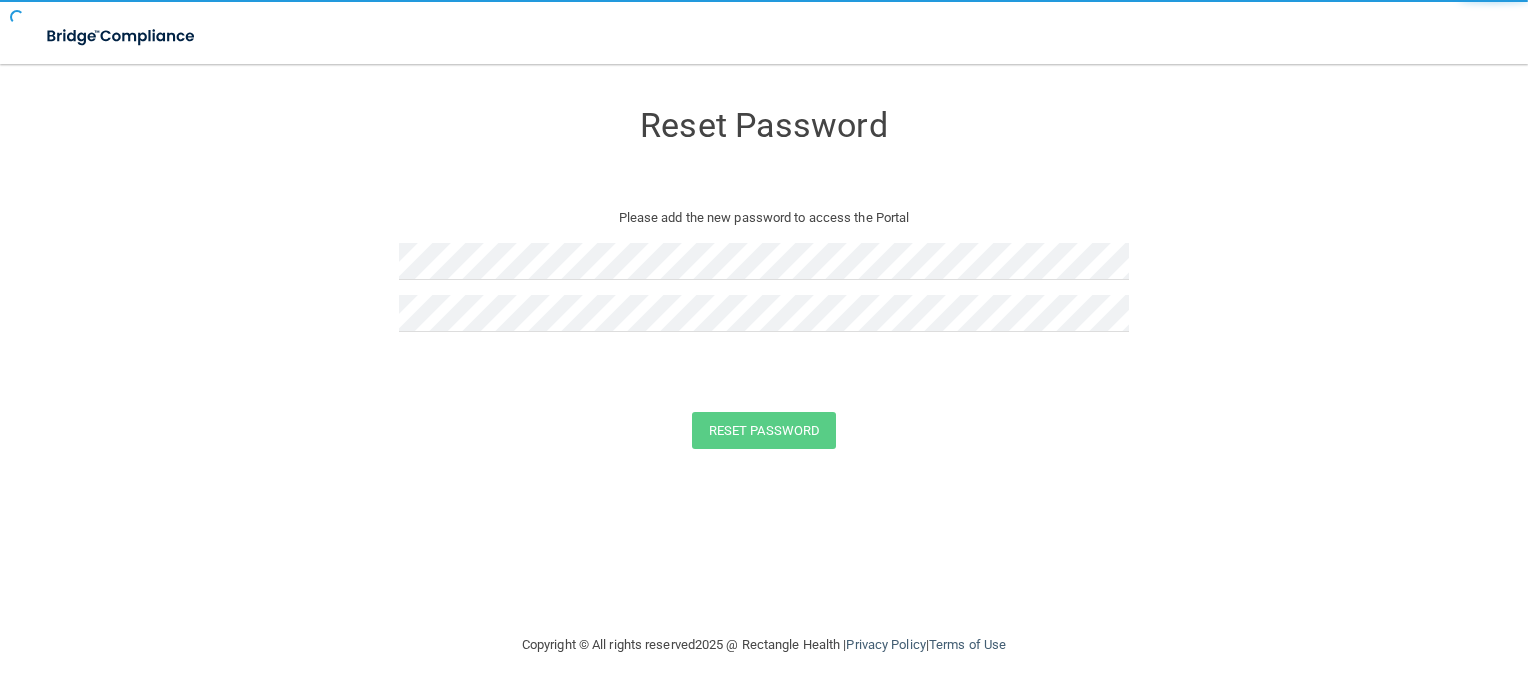 scroll, scrollTop: 0, scrollLeft: 0, axis: both 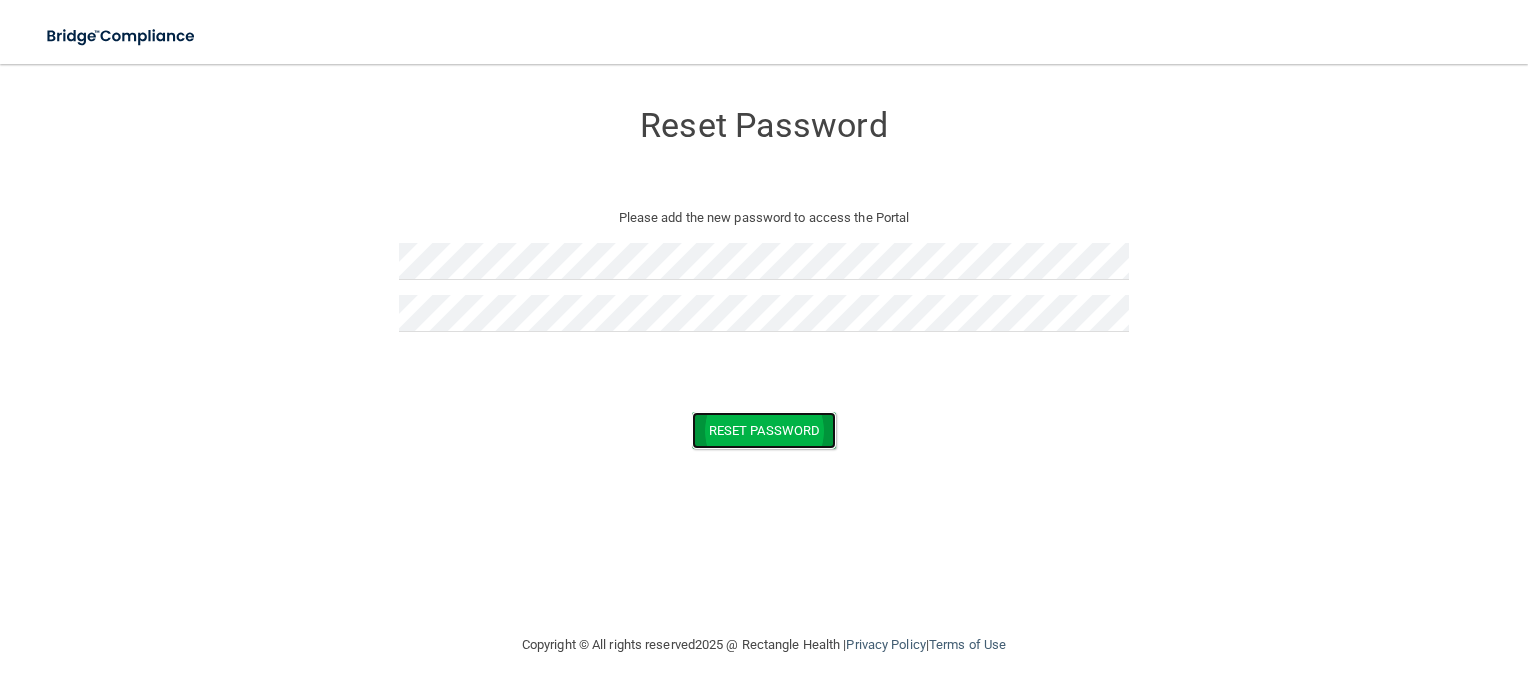 click on "Reset Password" at bounding box center (764, 430) 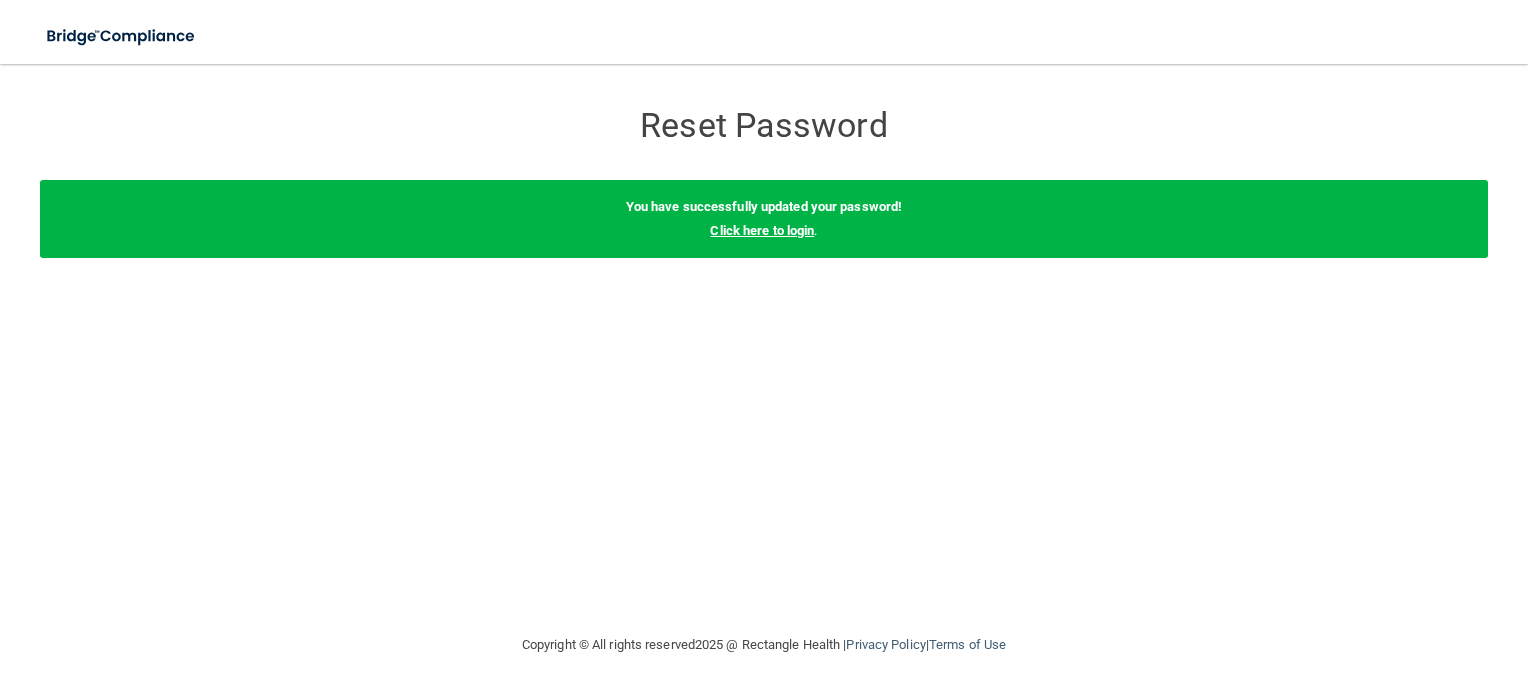 click on "Click here to login" at bounding box center [762, 230] 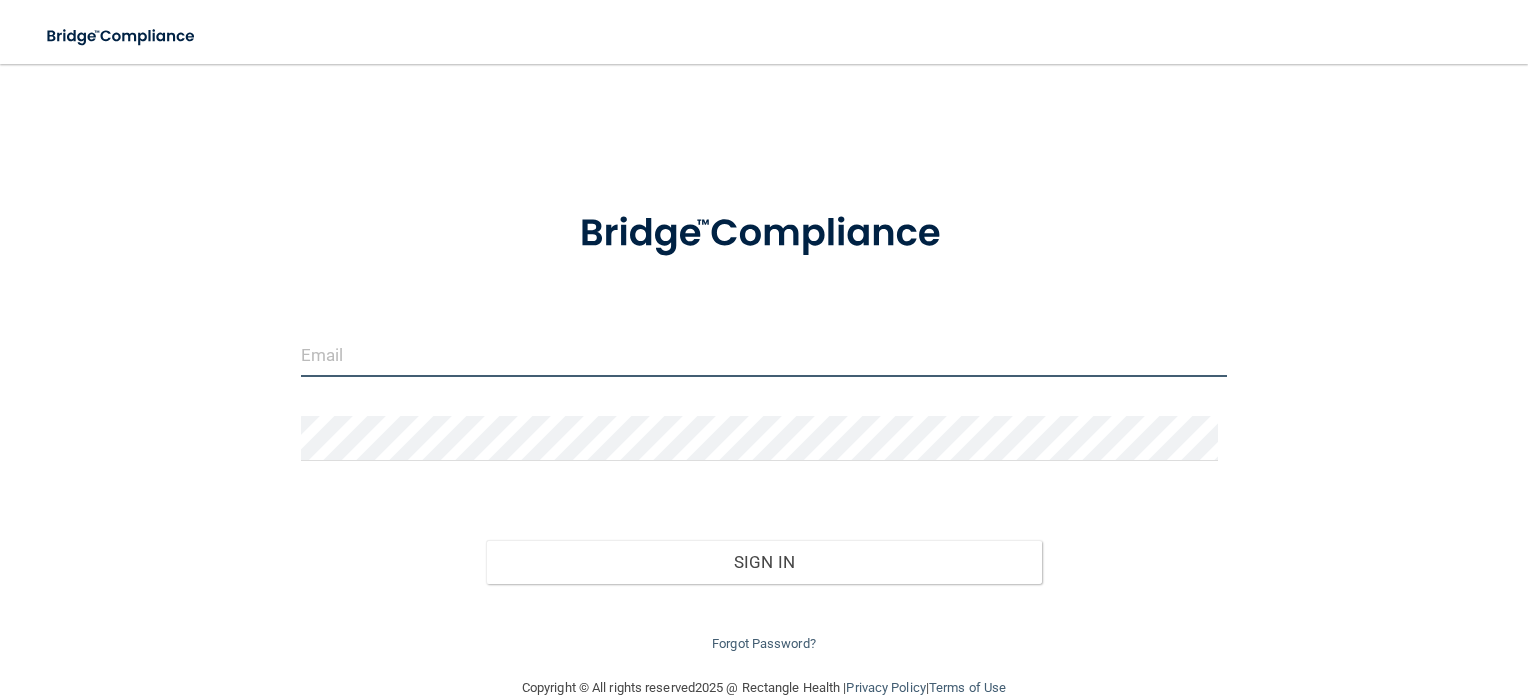 type on "[EMAIL_ADDRESS][DOMAIN_NAME]" 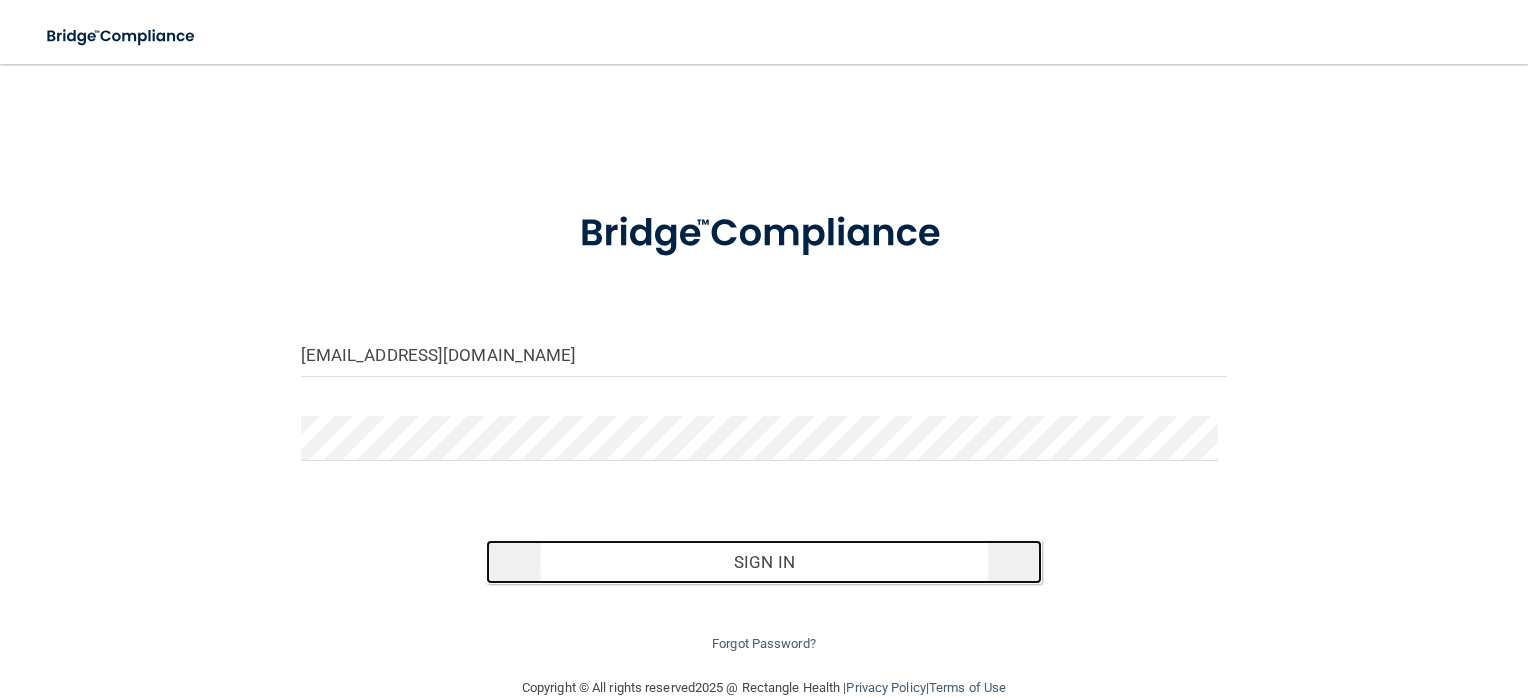 click on "Sign In" at bounding box center (764, 562) 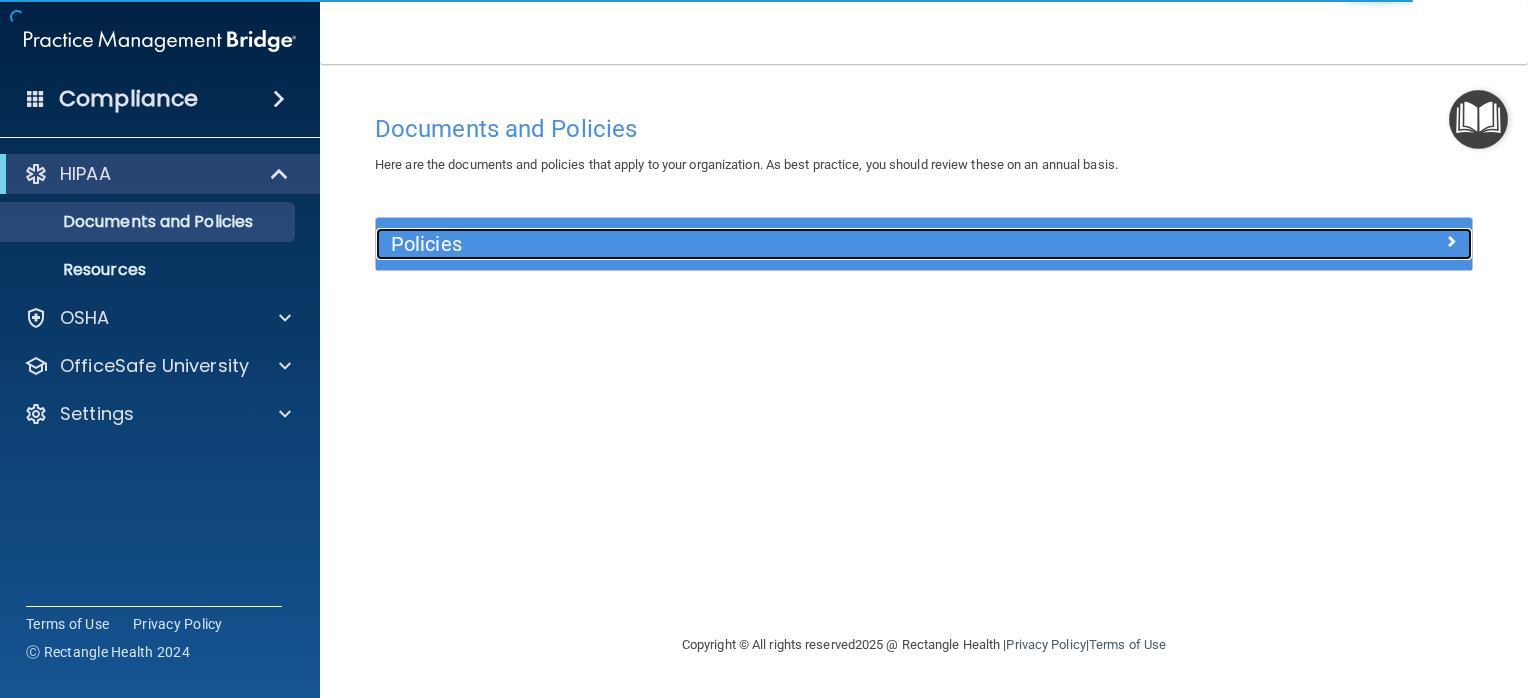 click on "Policies" at bounding box center (787, 244) 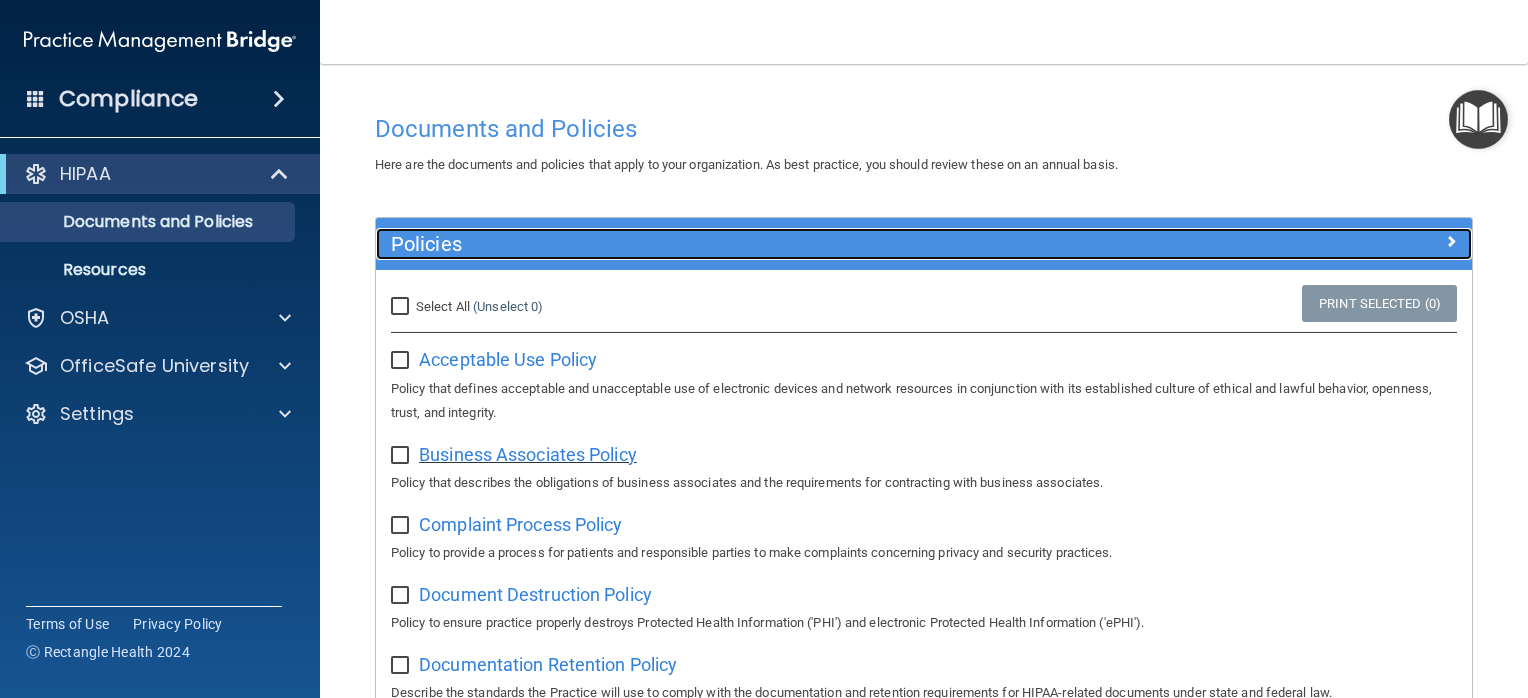 scroll, scrollTop: 100, scrollLeft: 0, axis: vertical 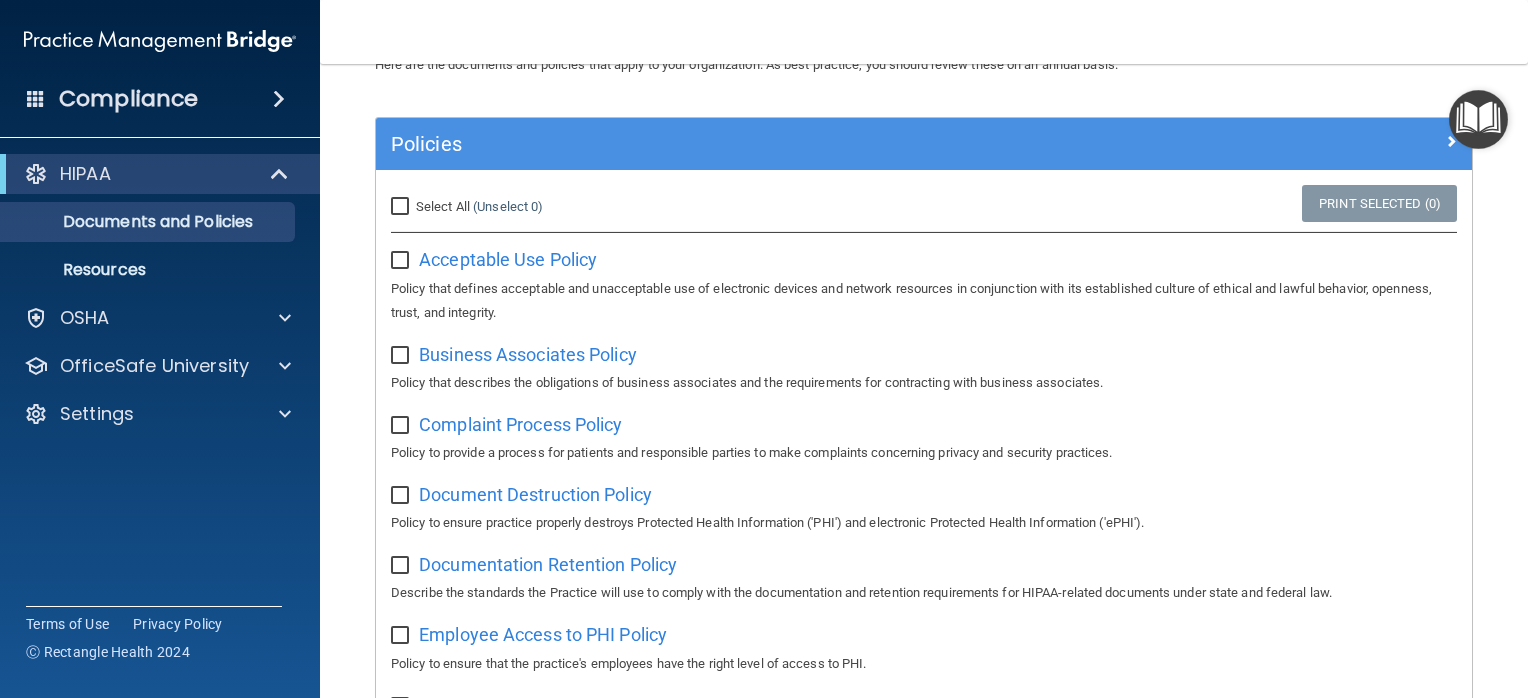 click on "Select All   (Unselect 0)    Unselect All" at bounding box center (402, 207) 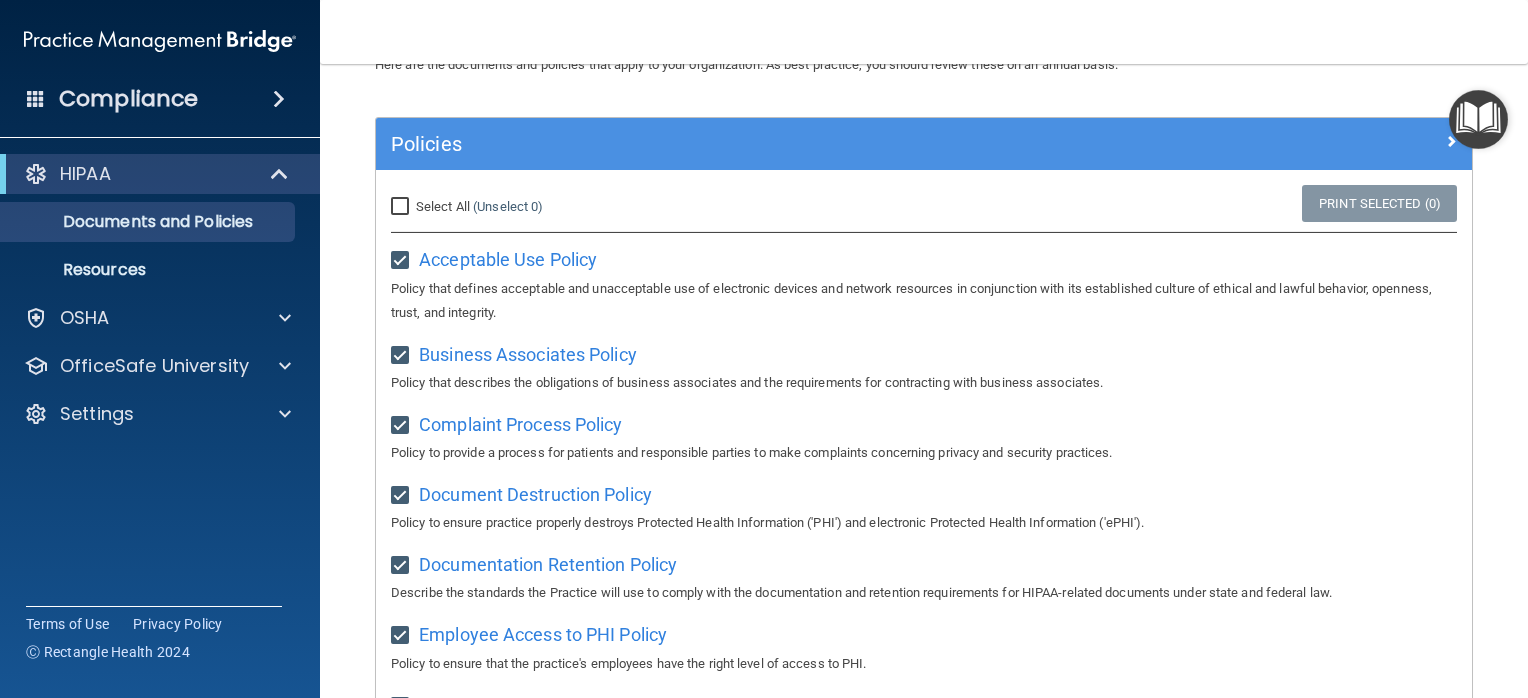 checkbox on "true" 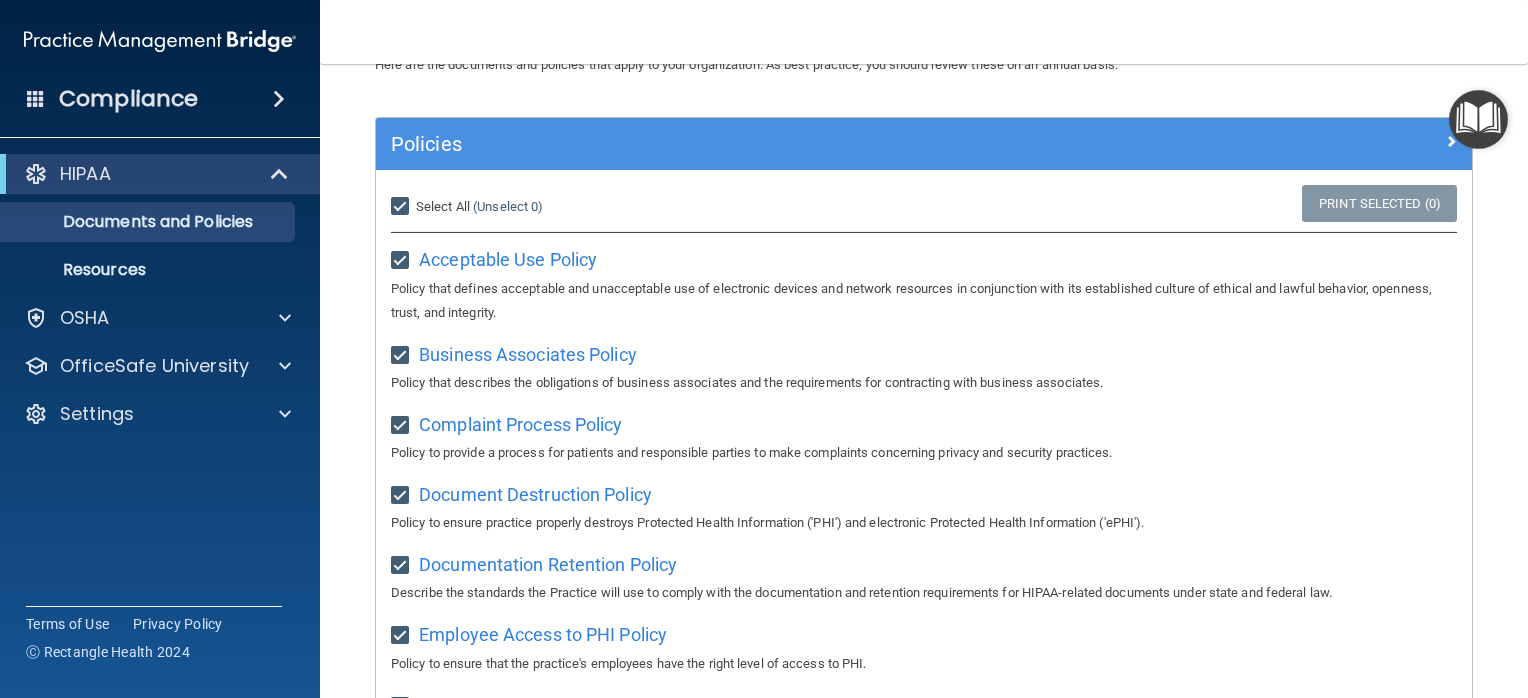 checkbox on "true" 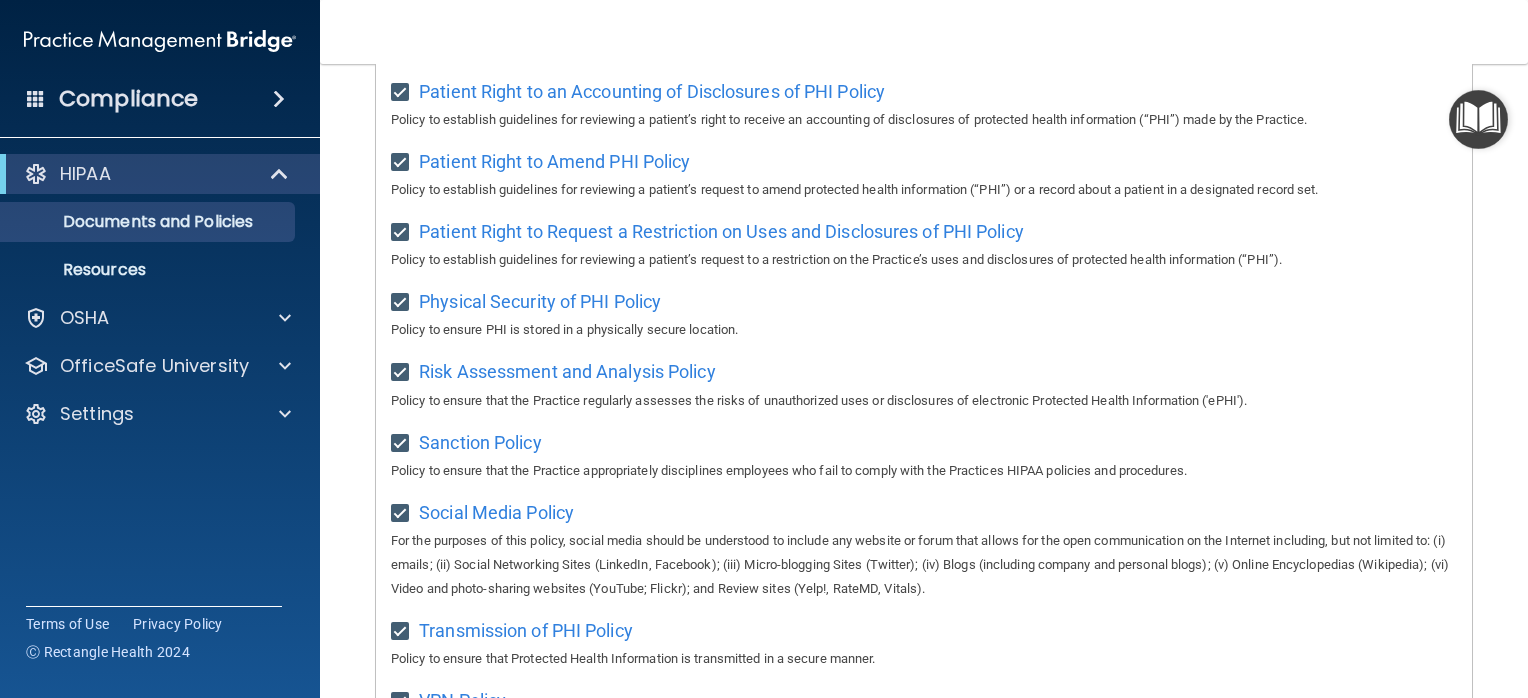 scroll, scrollTop: 1347, scrollLeft: 0, axis: vertical 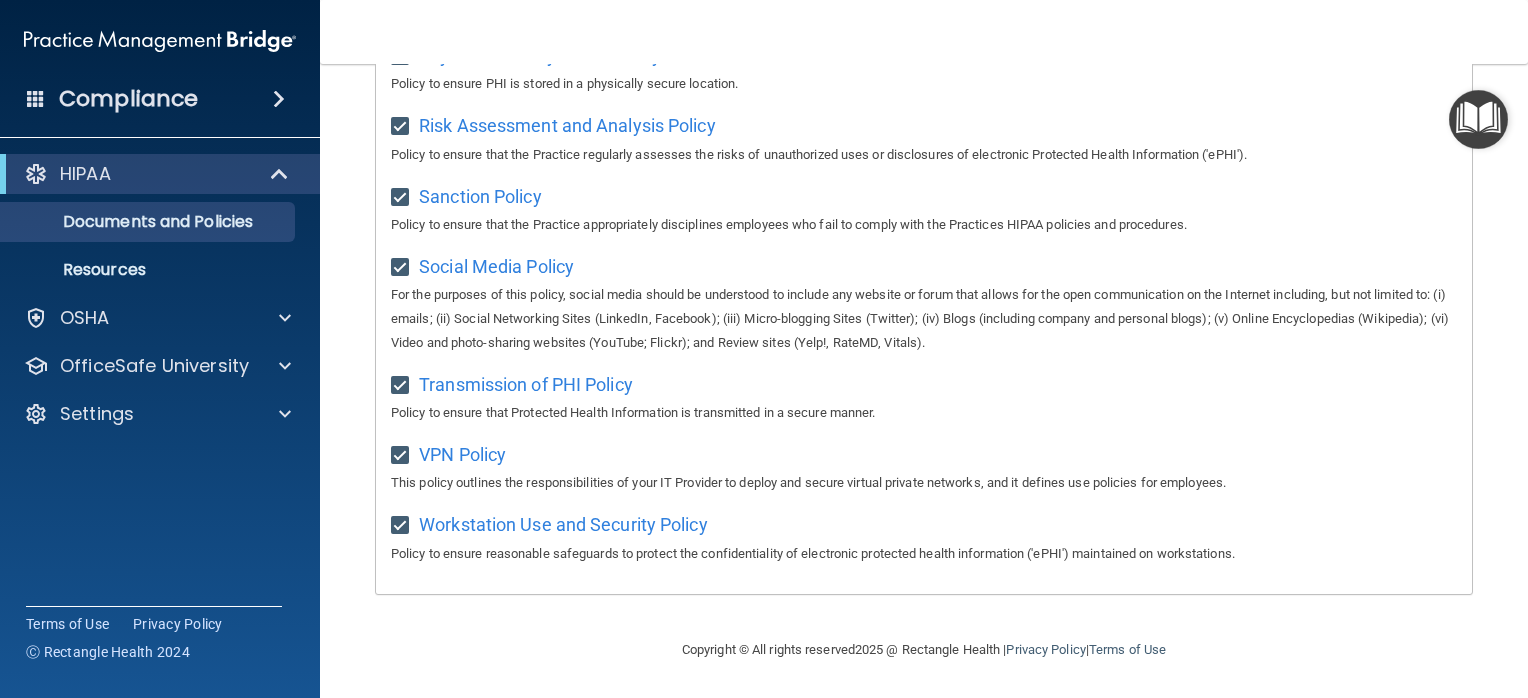 click on "Compliance" at bounding box center (160, 99) 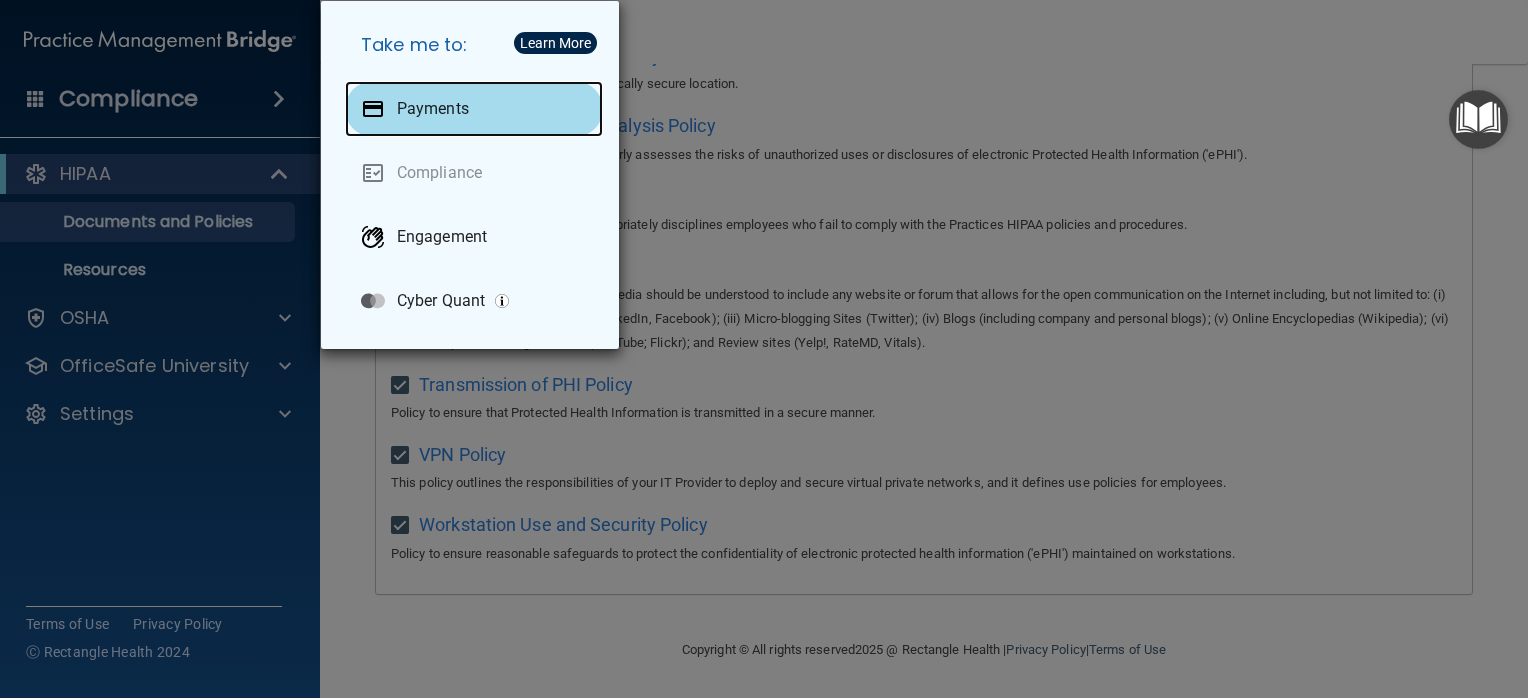 click on "Payments" at bounding box center (474, 109) 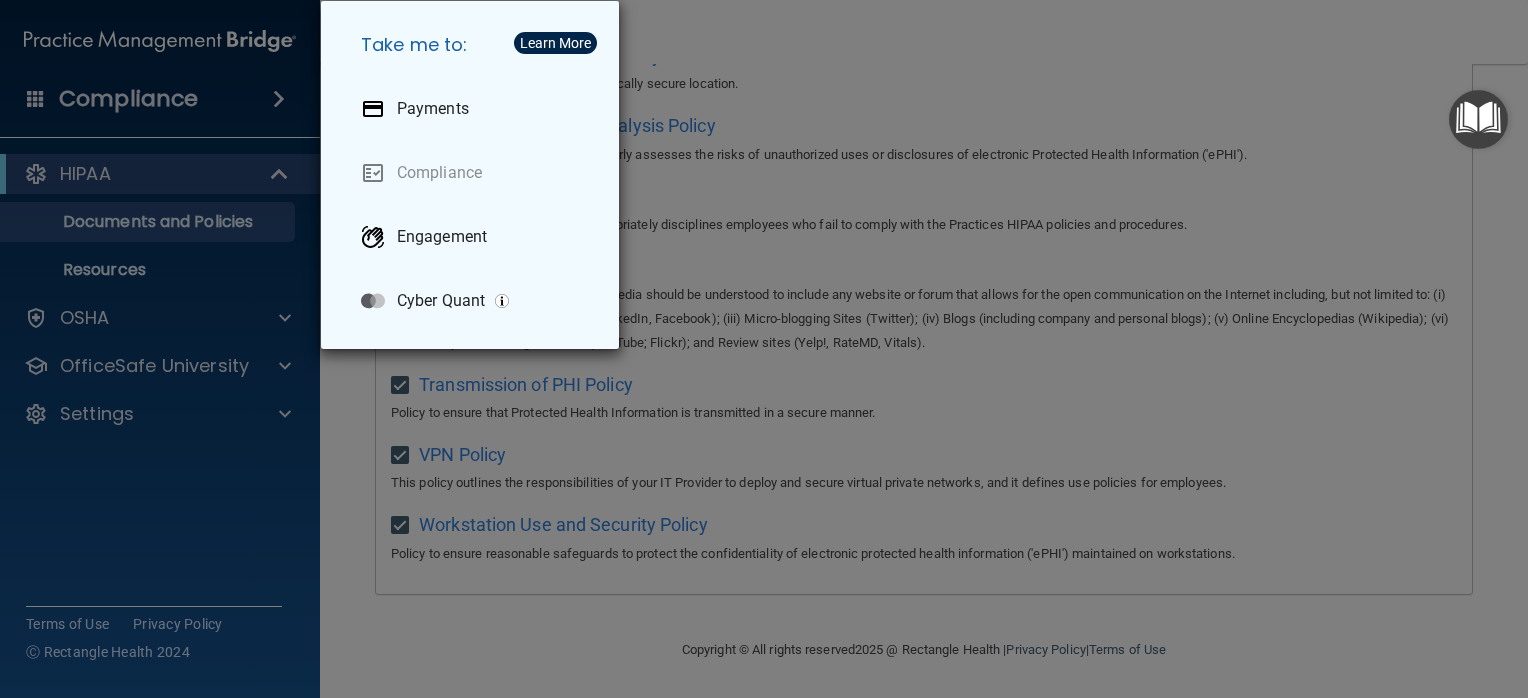 click on "Take me to:             Payments                   Compliance                     Engagement                     Cyber Quant" at bounding box center [764, 349] 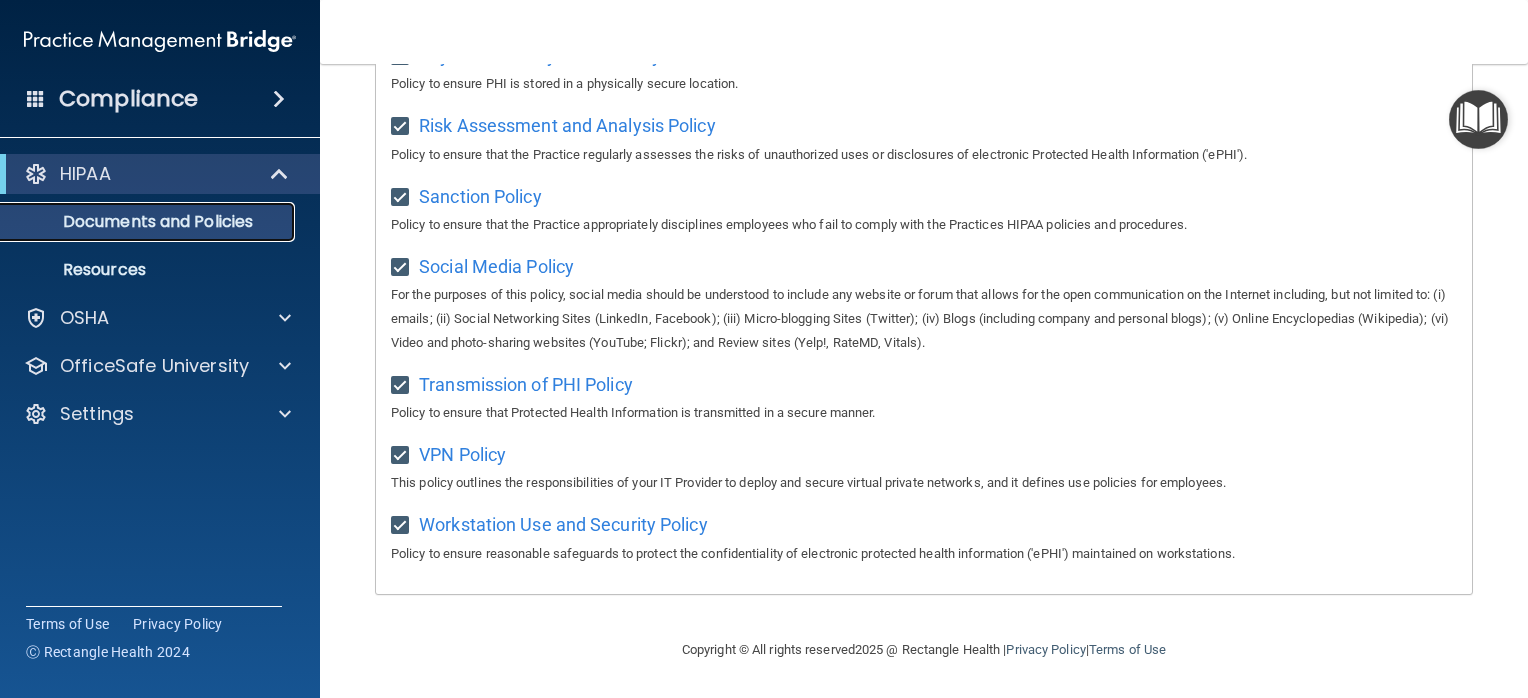 click on "Documents and Policies" at bounding box center (149, 222) 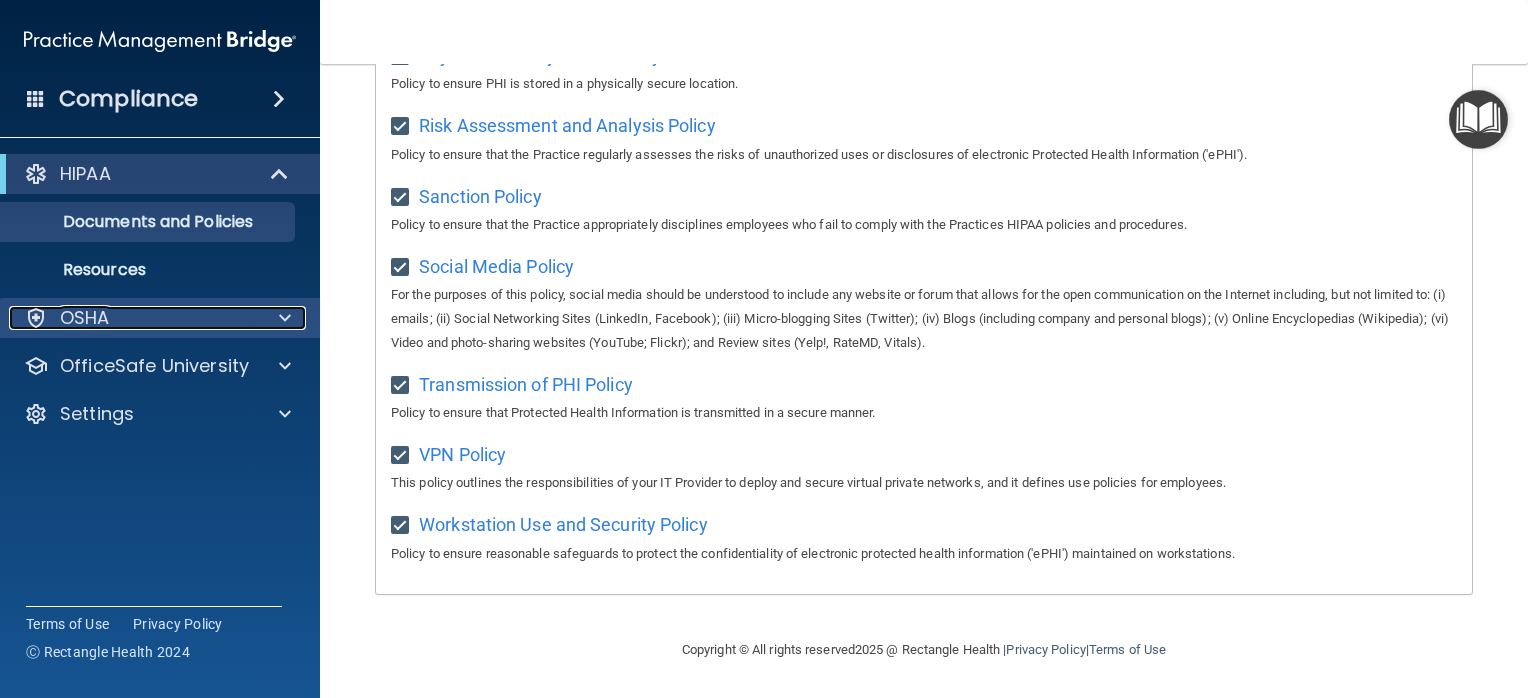 click on "OSHA" at bounding box center [133, 318] 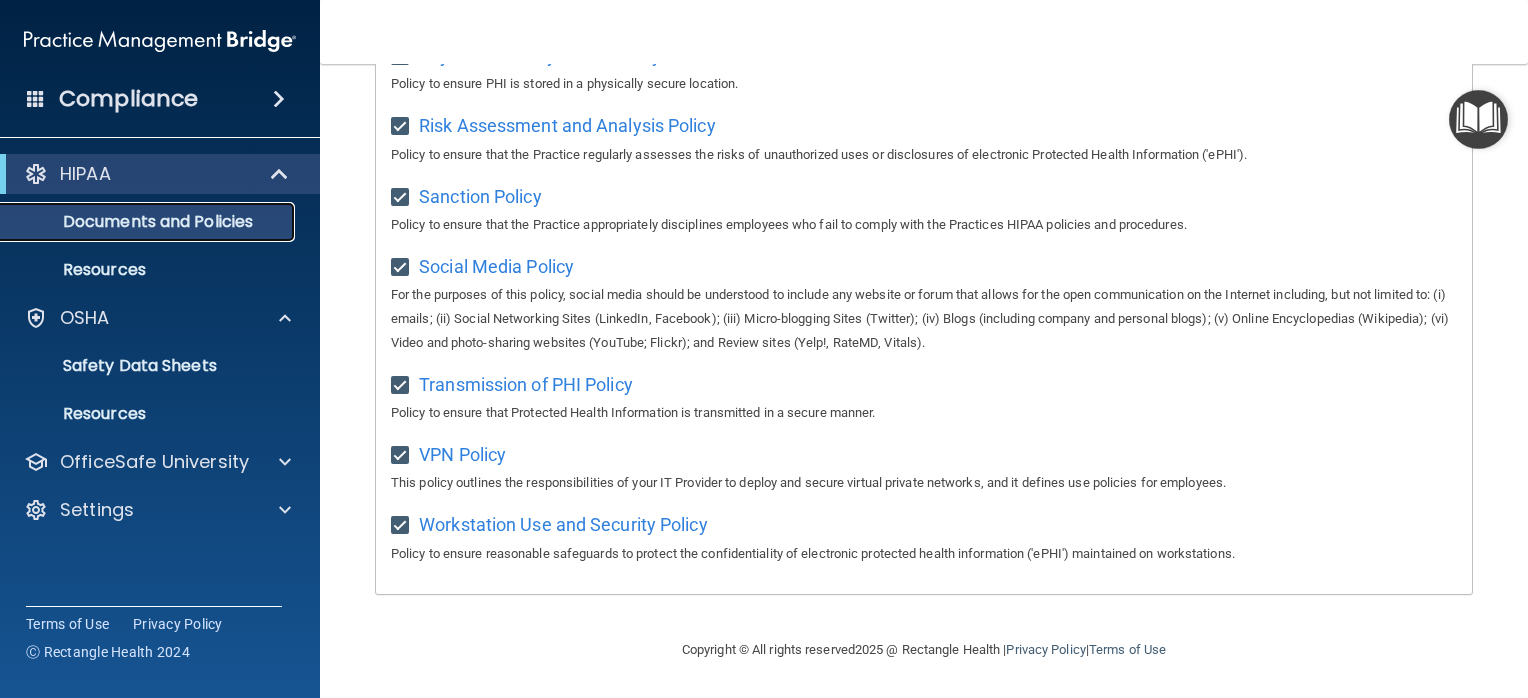 click on "Documents and Policies" at bounding box center [149, 222] 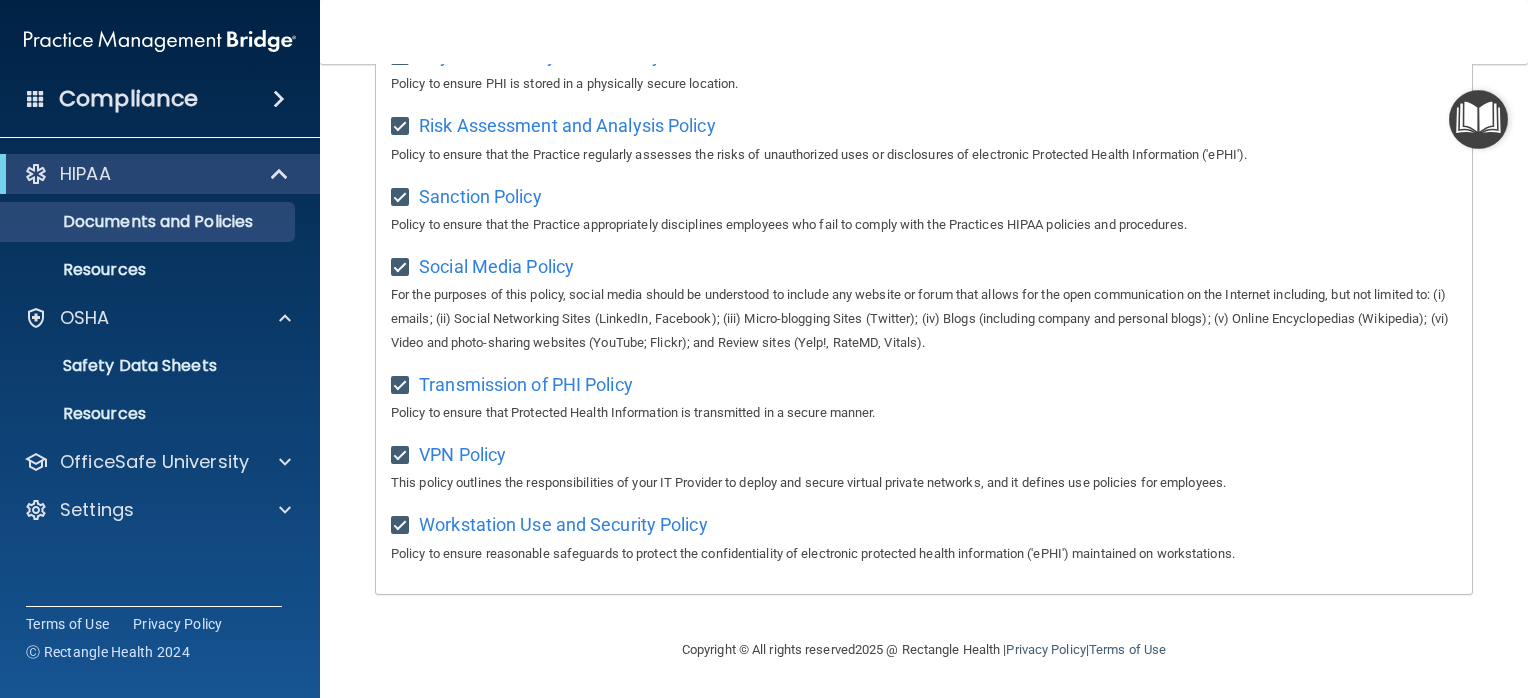 click on "Risk Assessment and Analysis Policy                         Policy to ensure that the Practice regularly assesses the risks of unauthorized uses or disclosures of electronic Protected Health Information ('ePHI')." at bounding box center (924, 137) 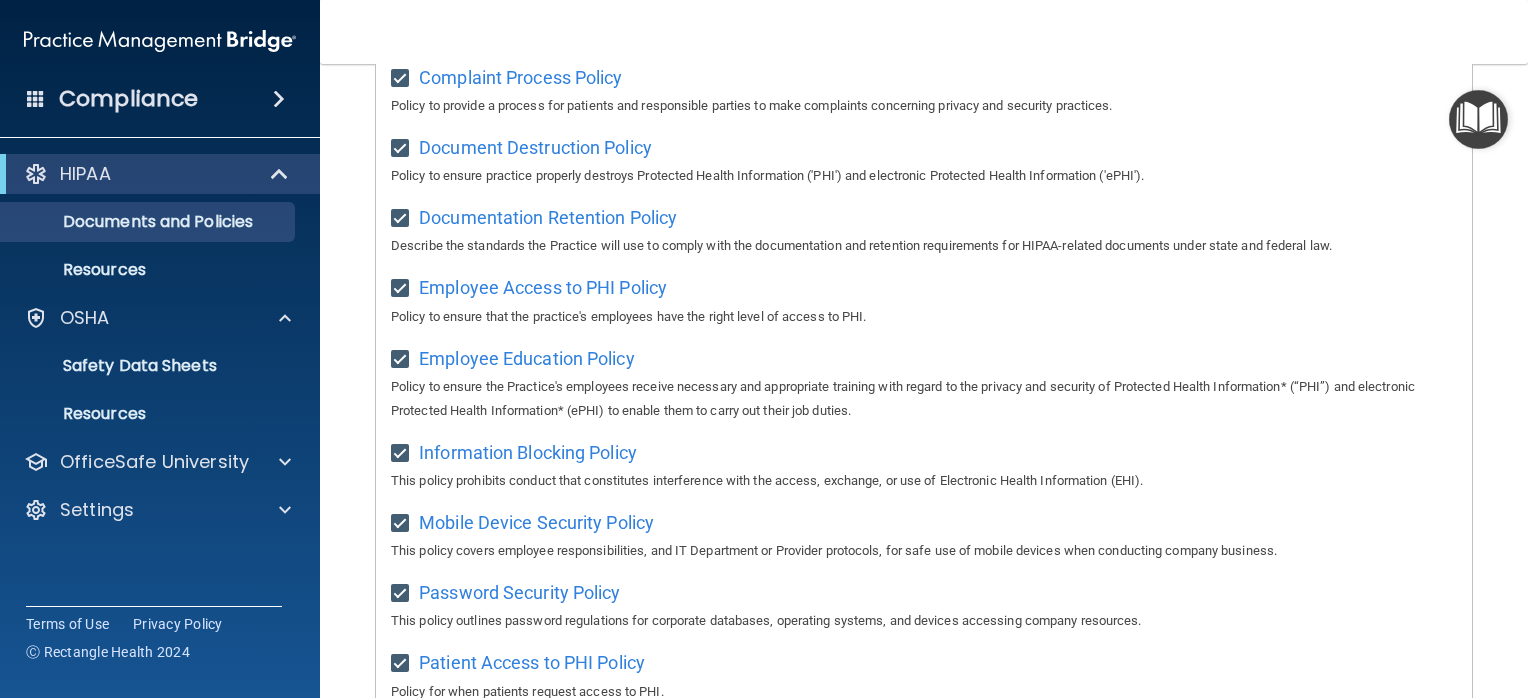 scroll, scrollTop: 0, scrollLeft: 0, axis: both 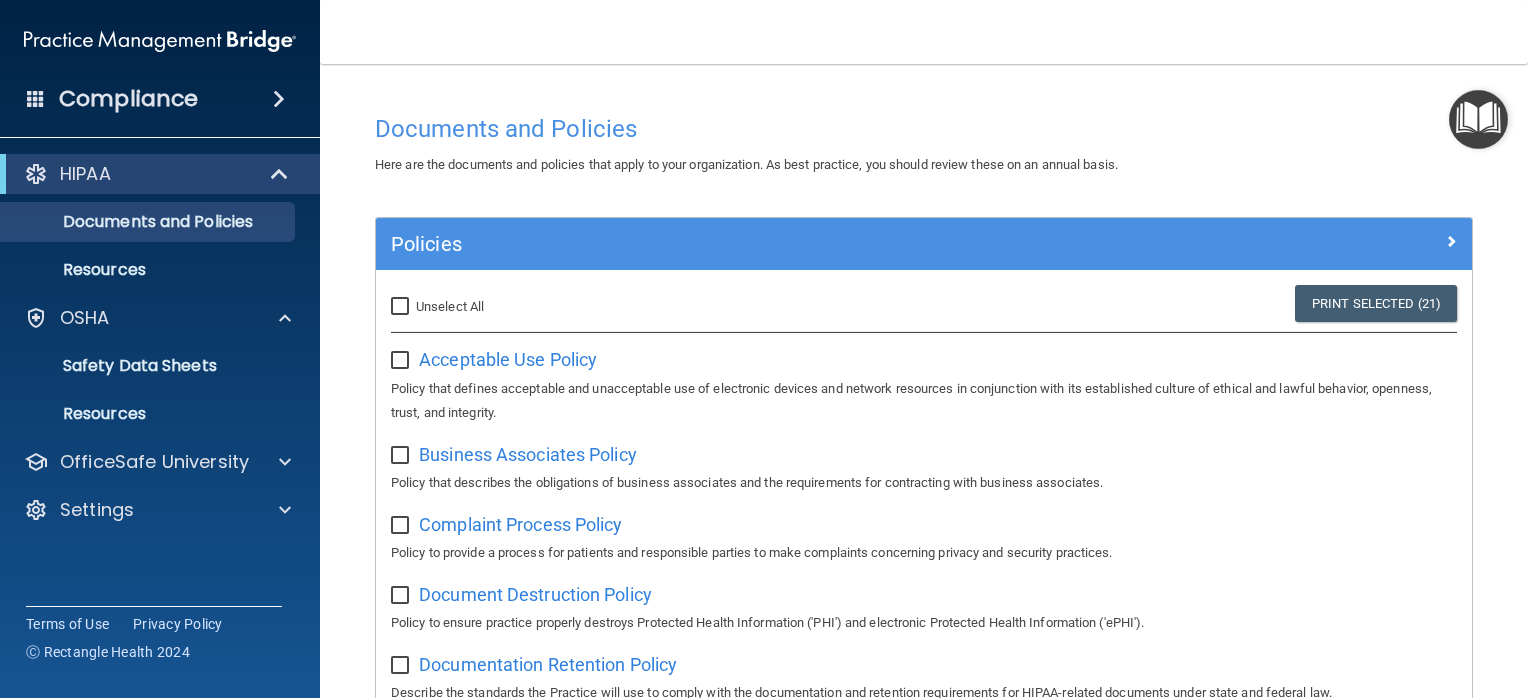 checkbox on "false" 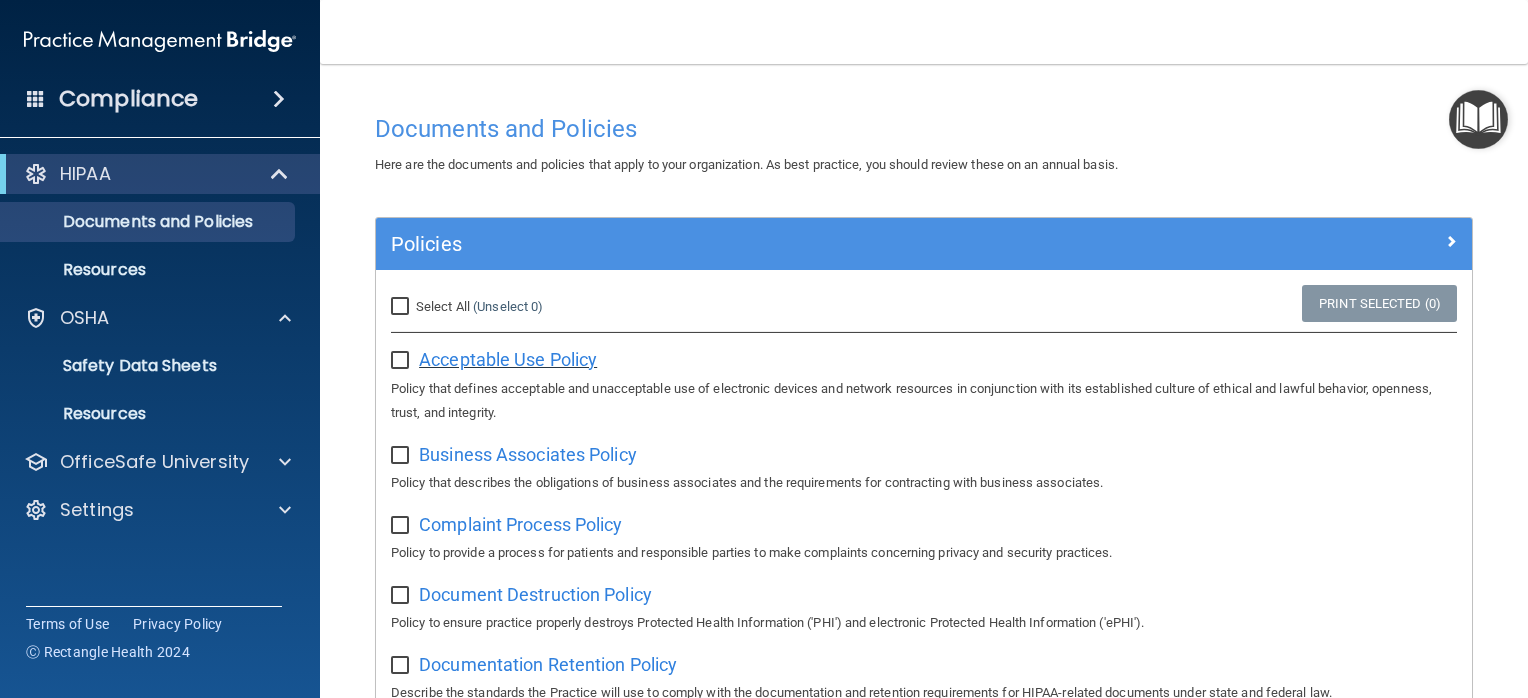 click on "Acceptable Use Policy" at bounding box center (508, 359) 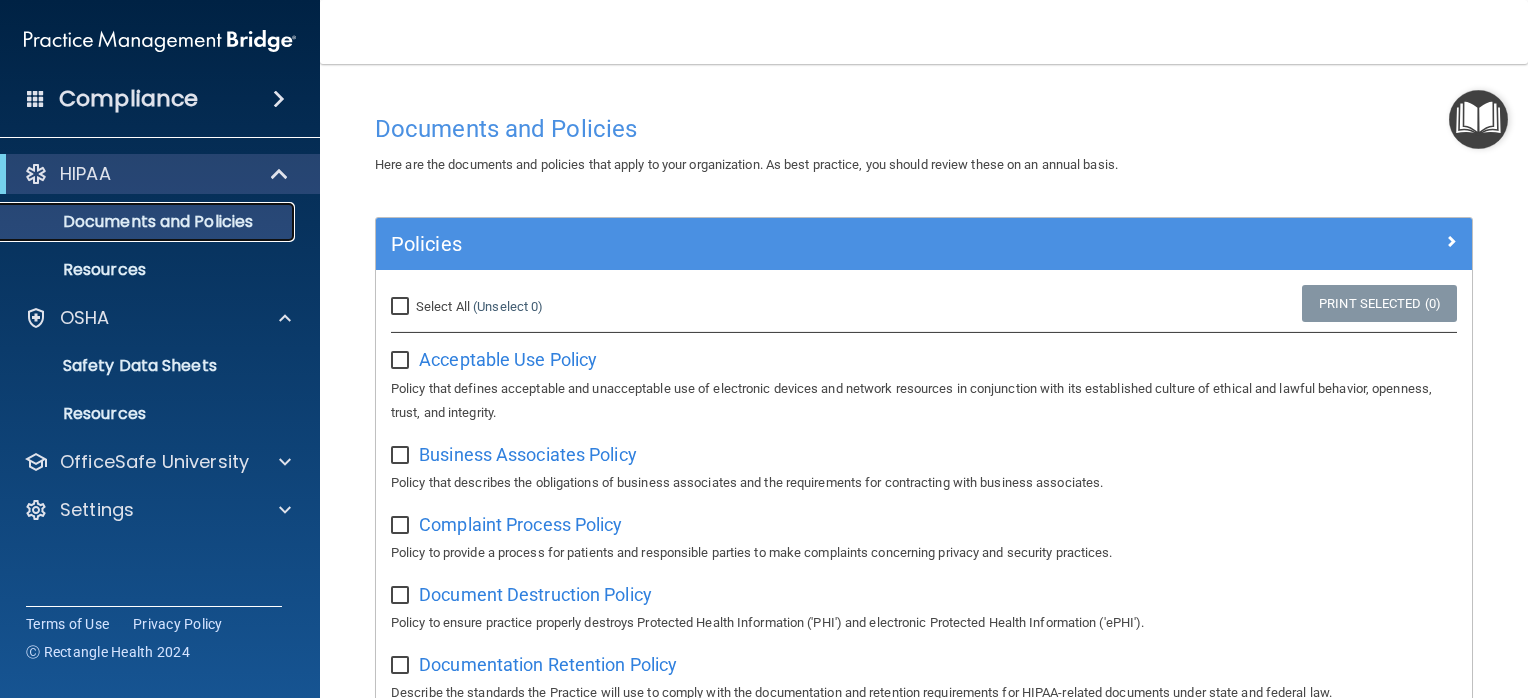 click on "Documents and Policies" at bounding box center [149, 222] 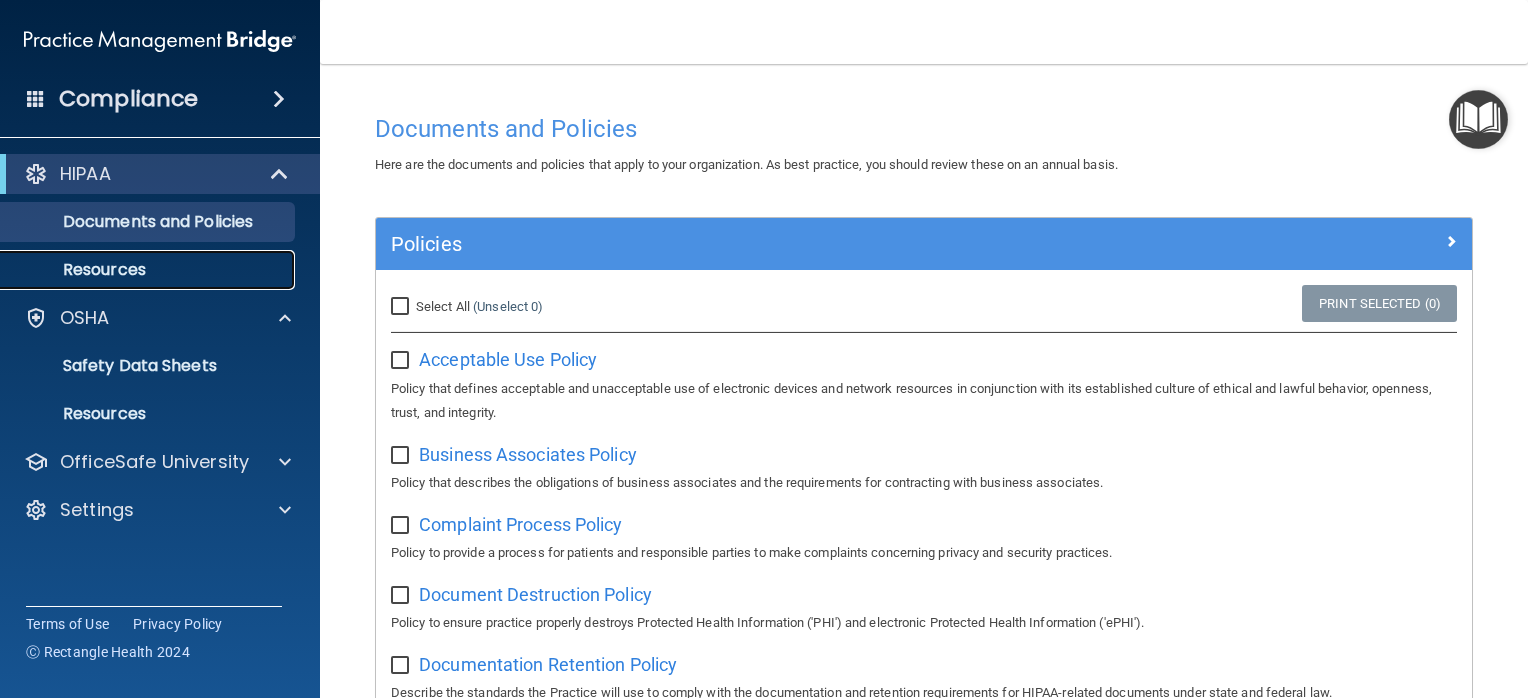 click on "Resources" at bounding box center (149, 270) 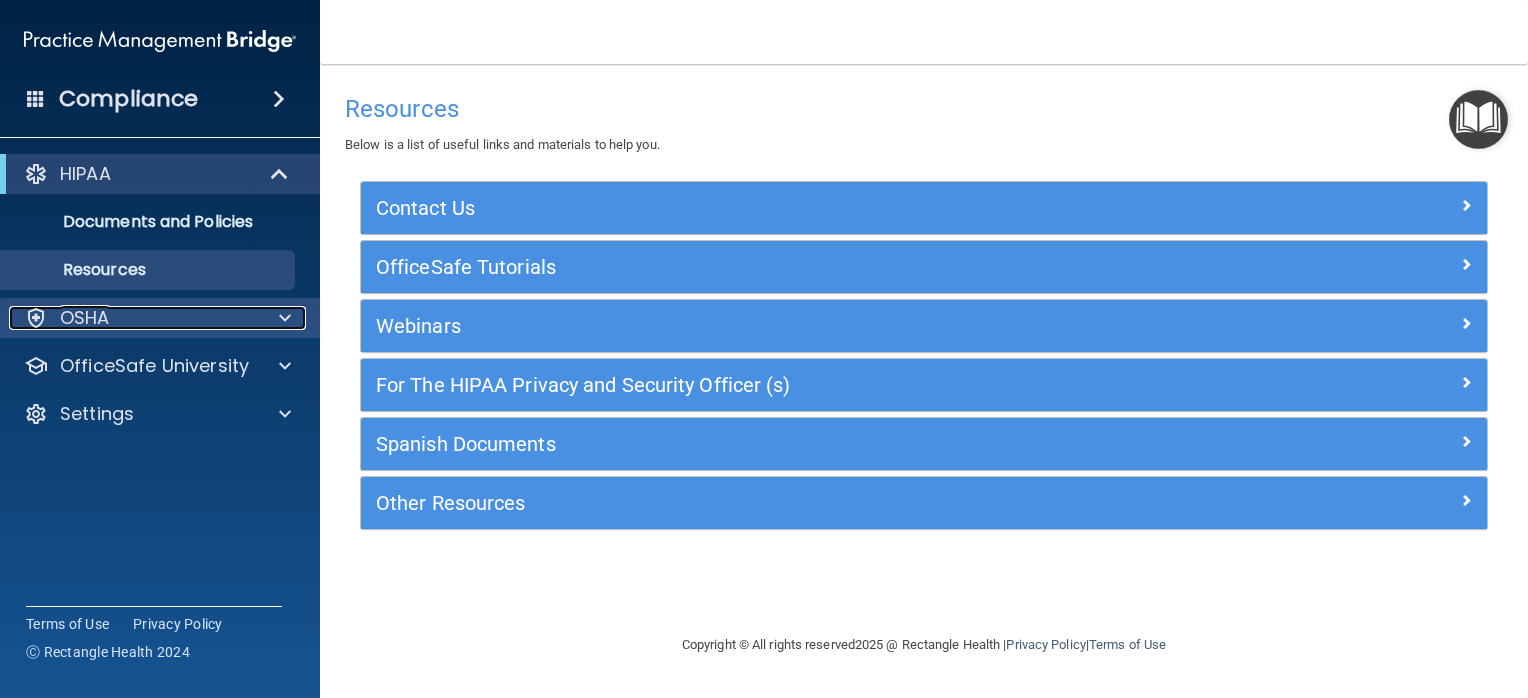 click at bounding box center (282, 318) 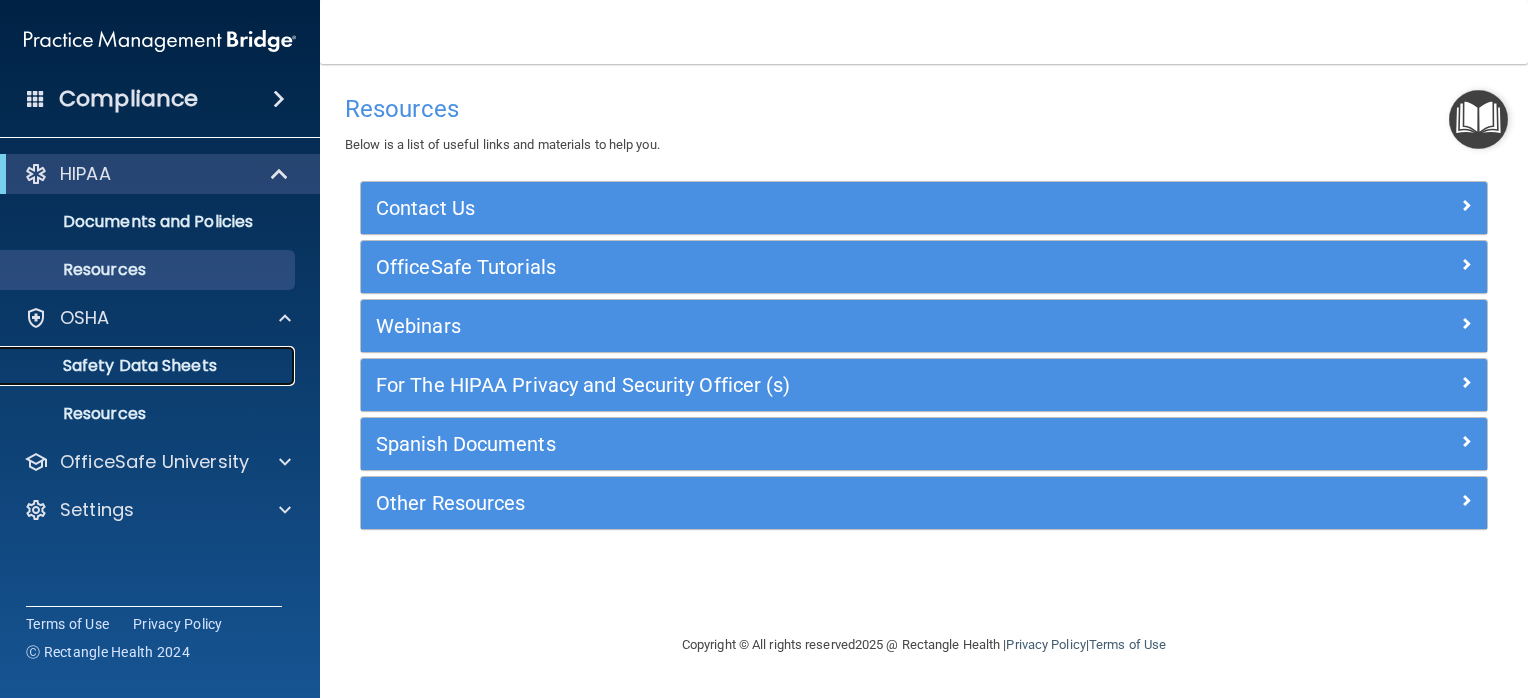 click on "Safety Data Sheets" at bounding box center (149, 366) 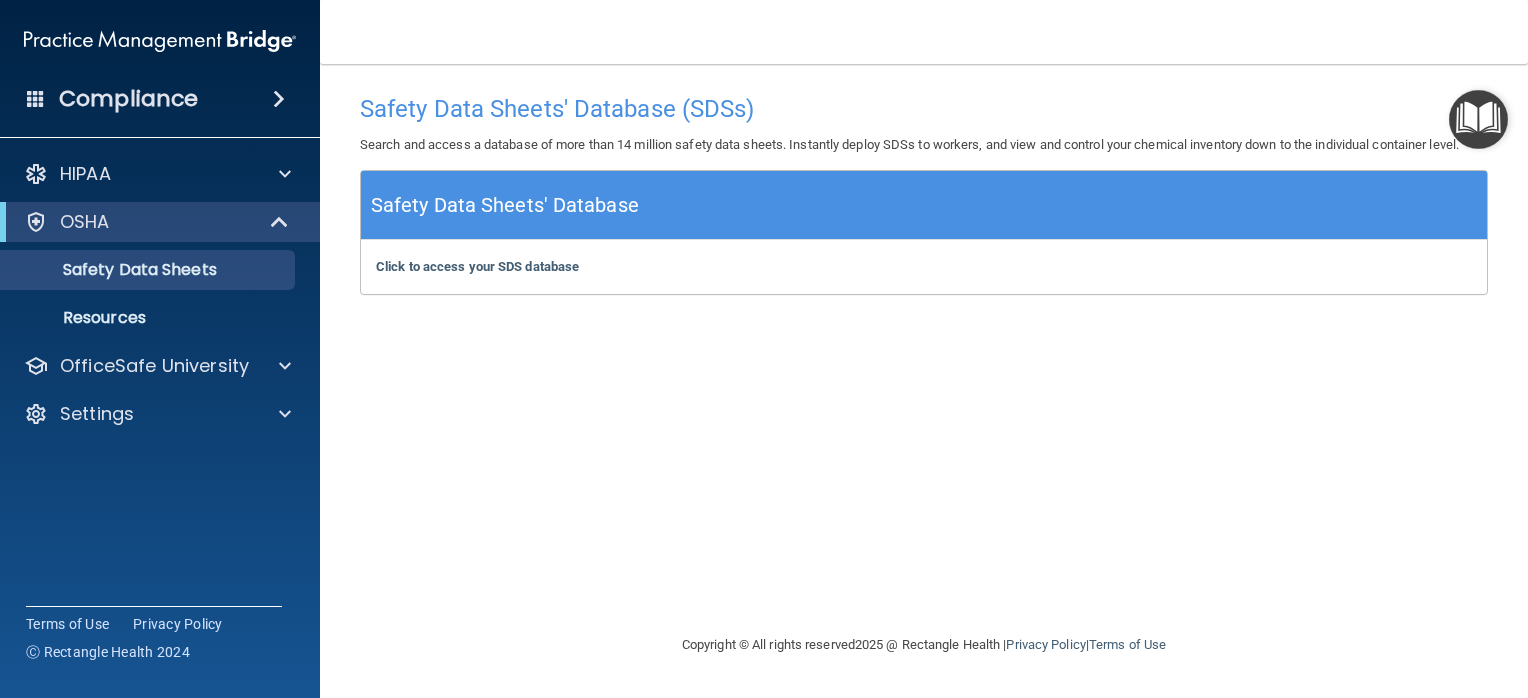 click on "Compliance" at bounding box center [128, 99] 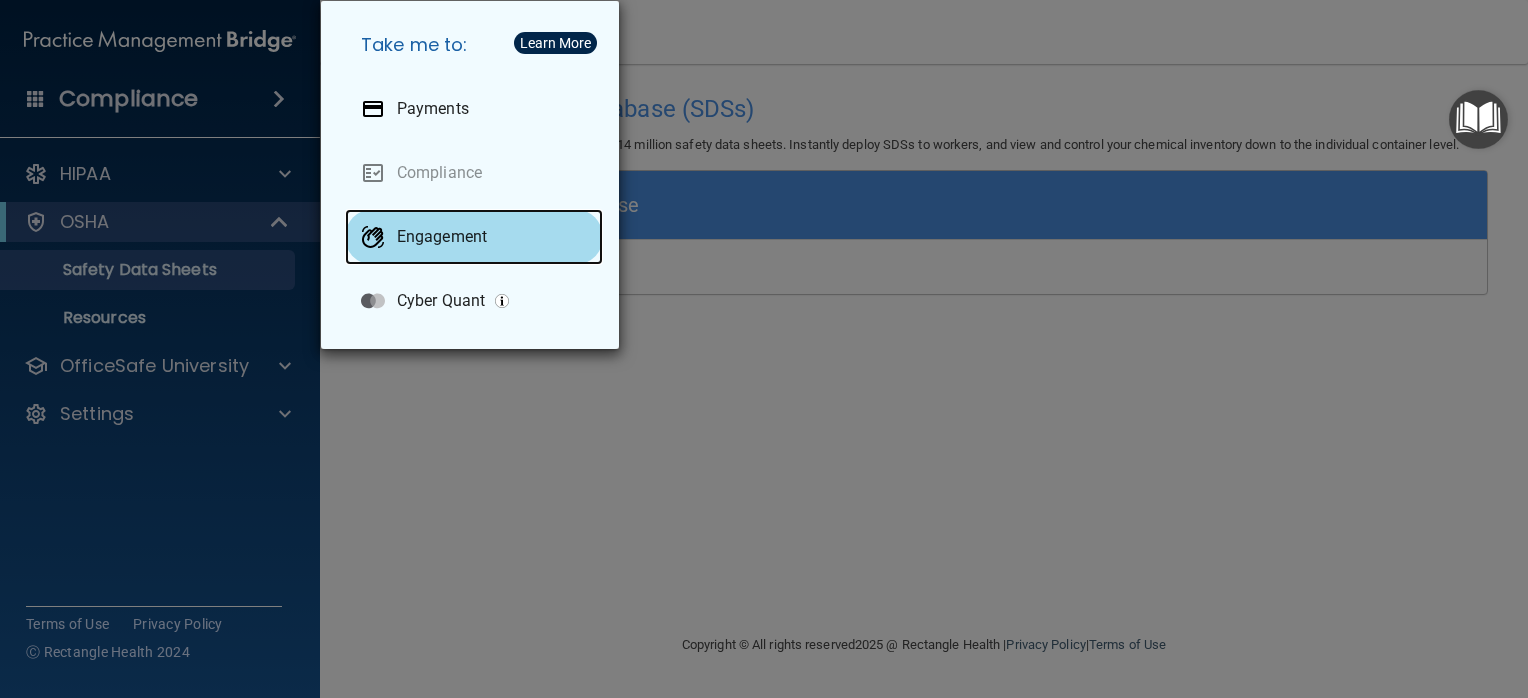 click on "Engagement" at bounding box center (442, 237) 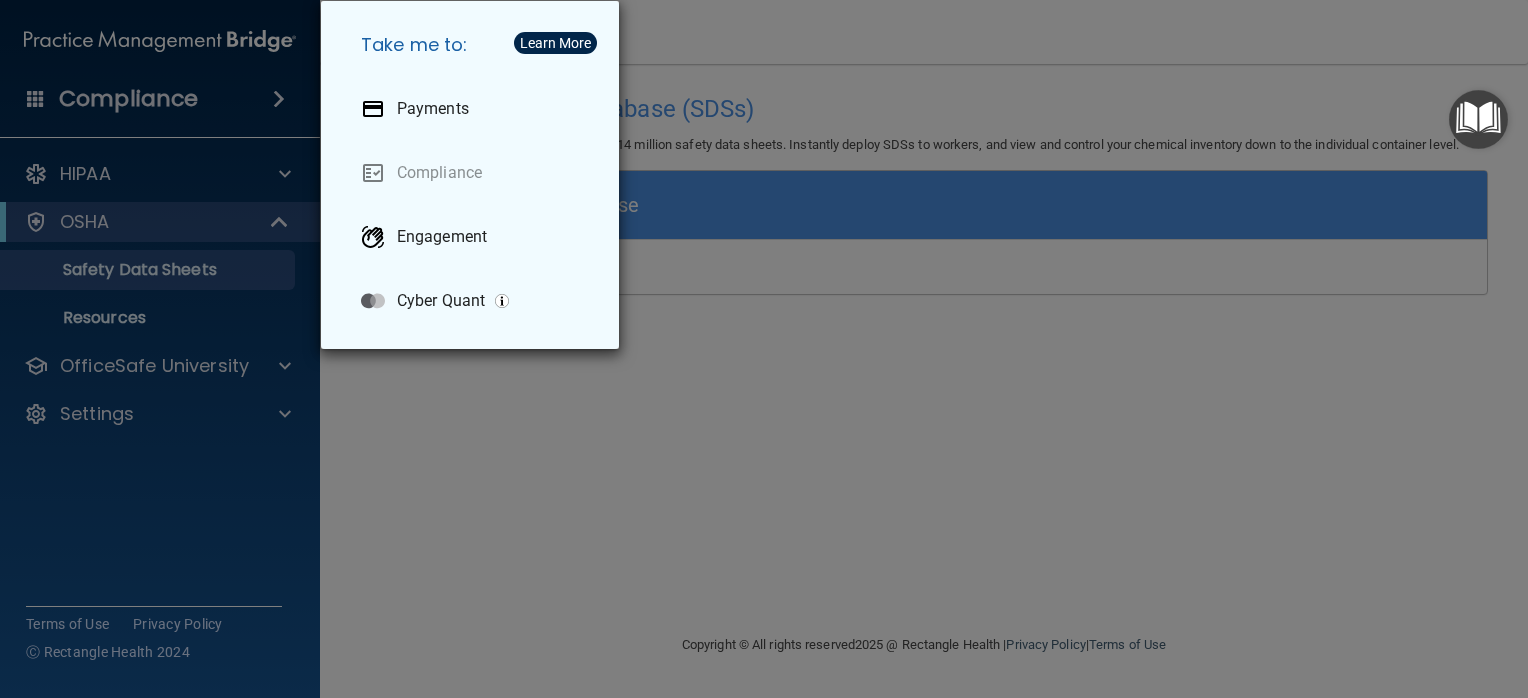 click on "Take me to:             Payments                   Compliance                     Engagement                     Cyber Quant" at bounding box center (764, 349) 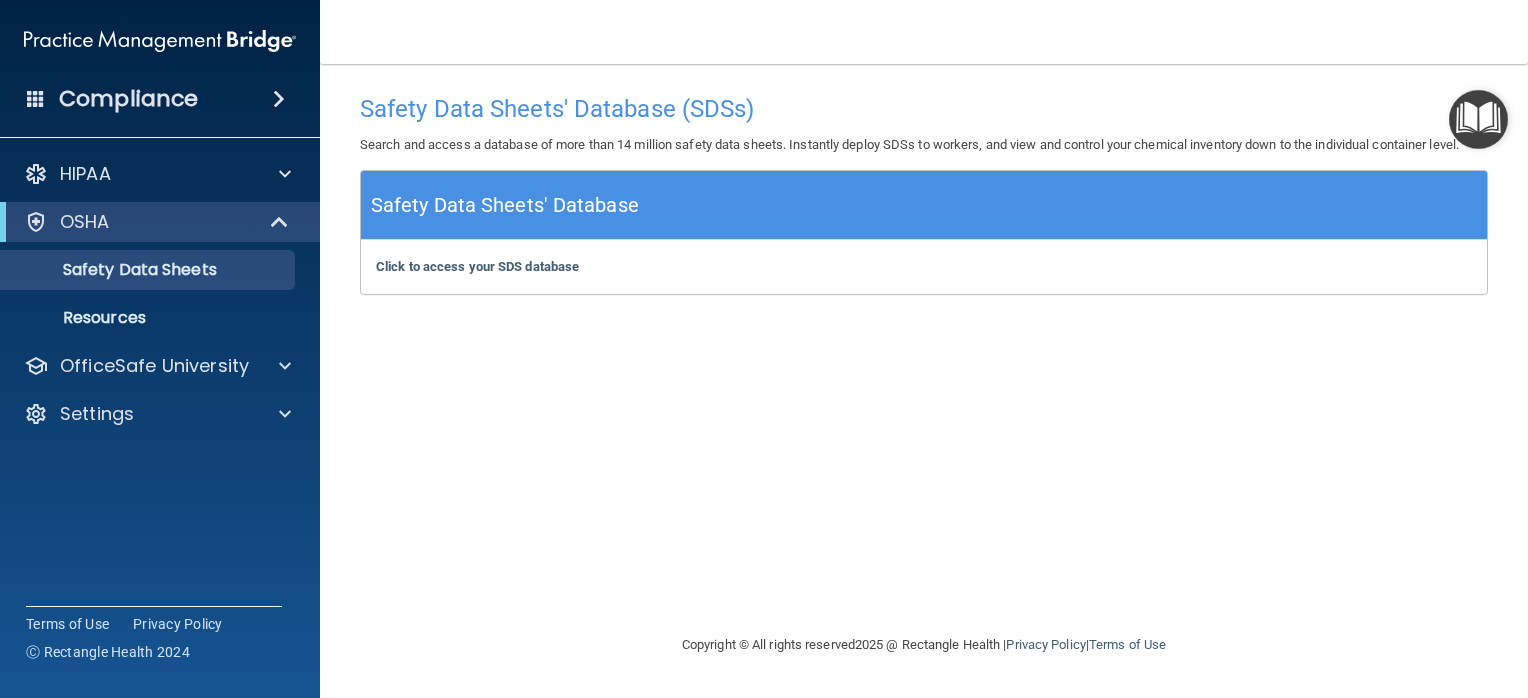 click at bounding box center [160, 41] 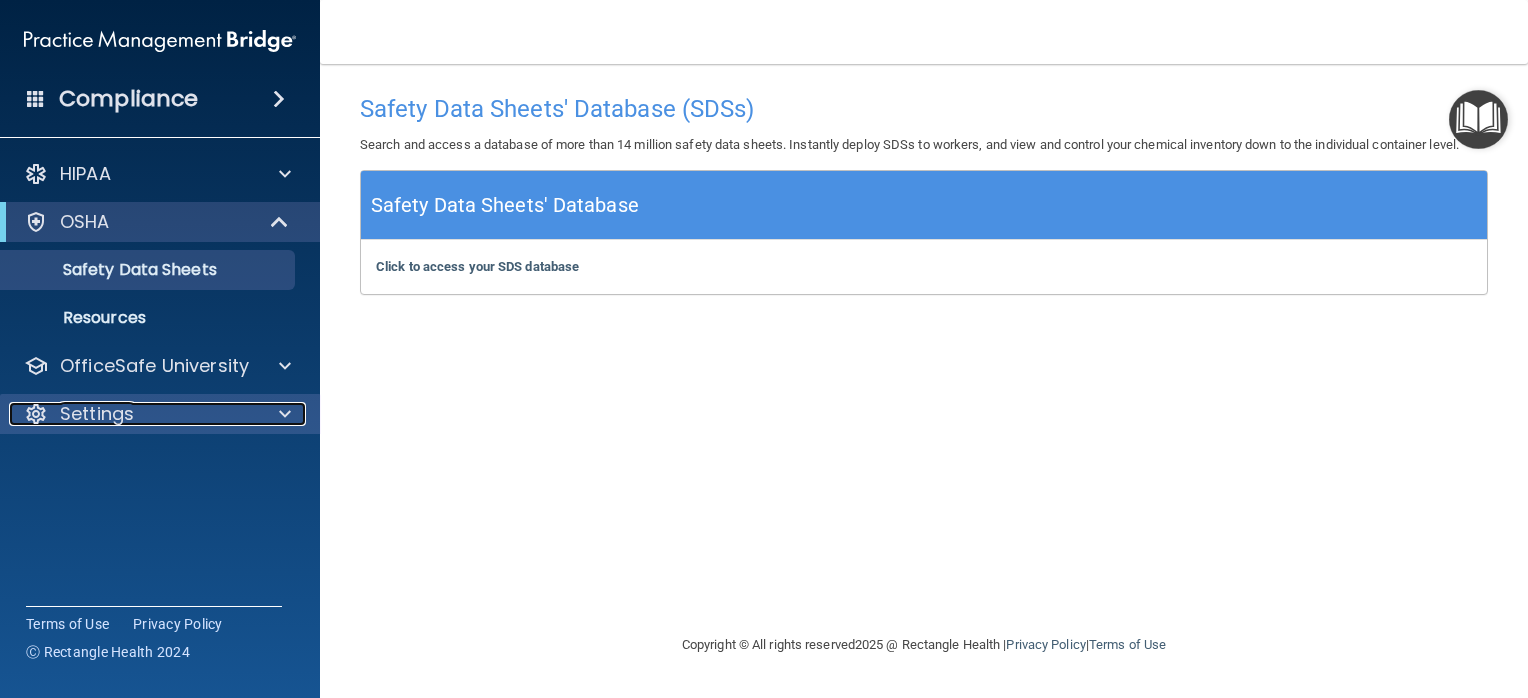 click on "Settings" at bounding box center [133, 414] 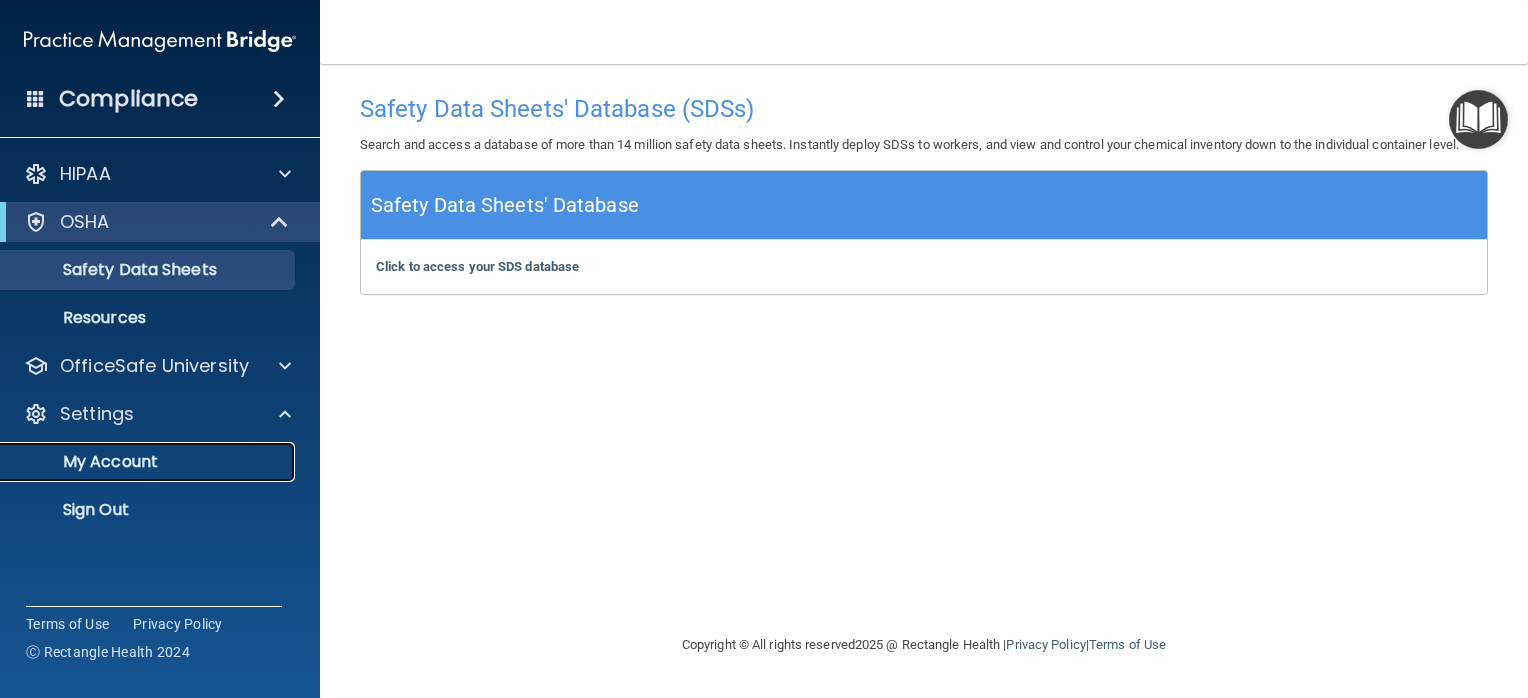click on "My Account" at bounding box center [149, 462] 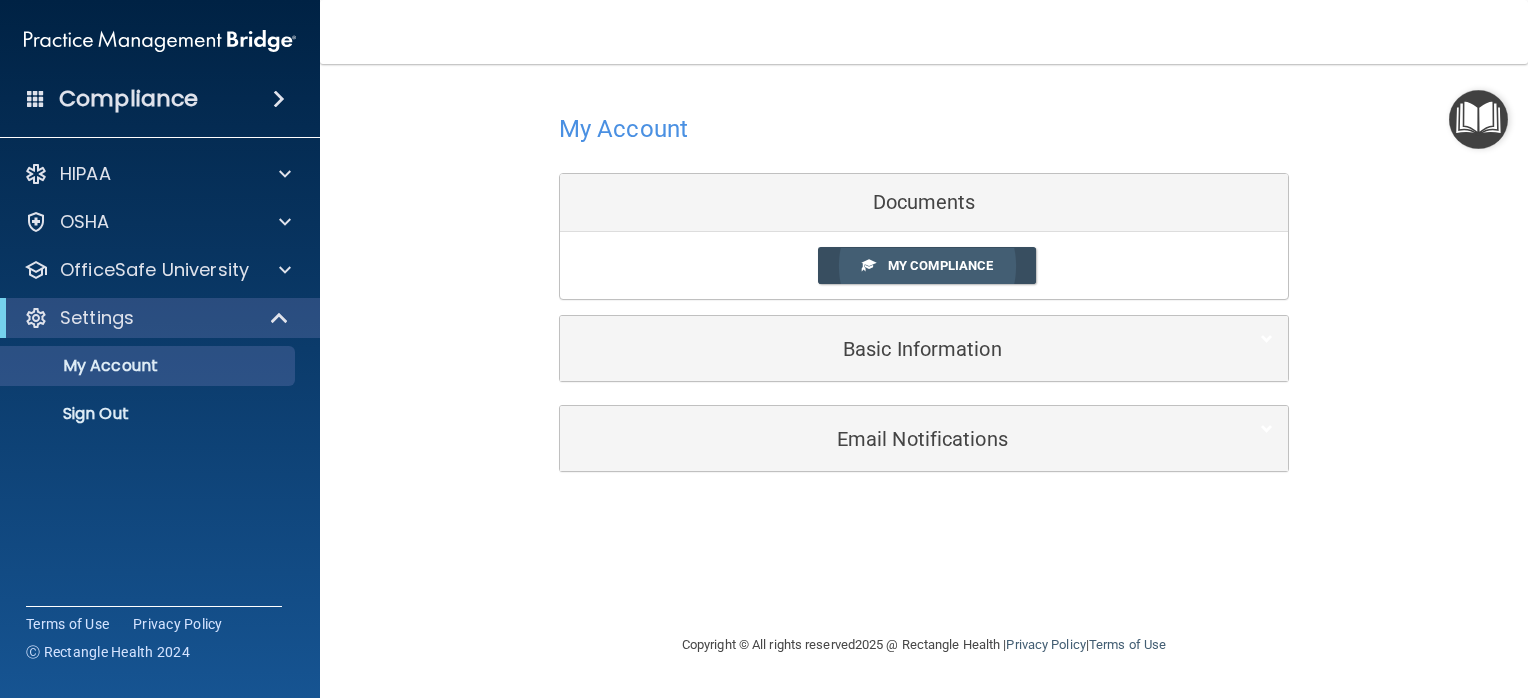 click on "My Compliance" at bounding box center [940, 265] 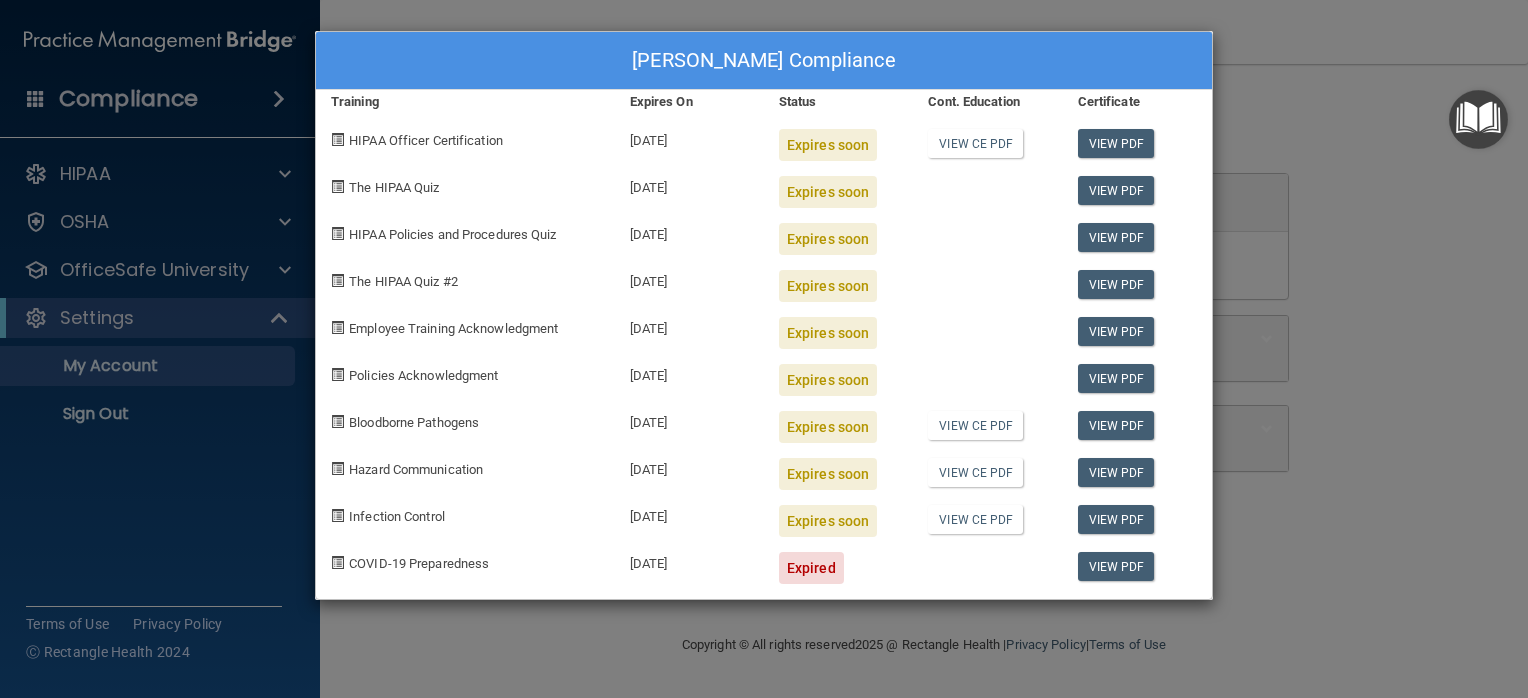 click on "Expires soon" at bounding box center (828, 145) 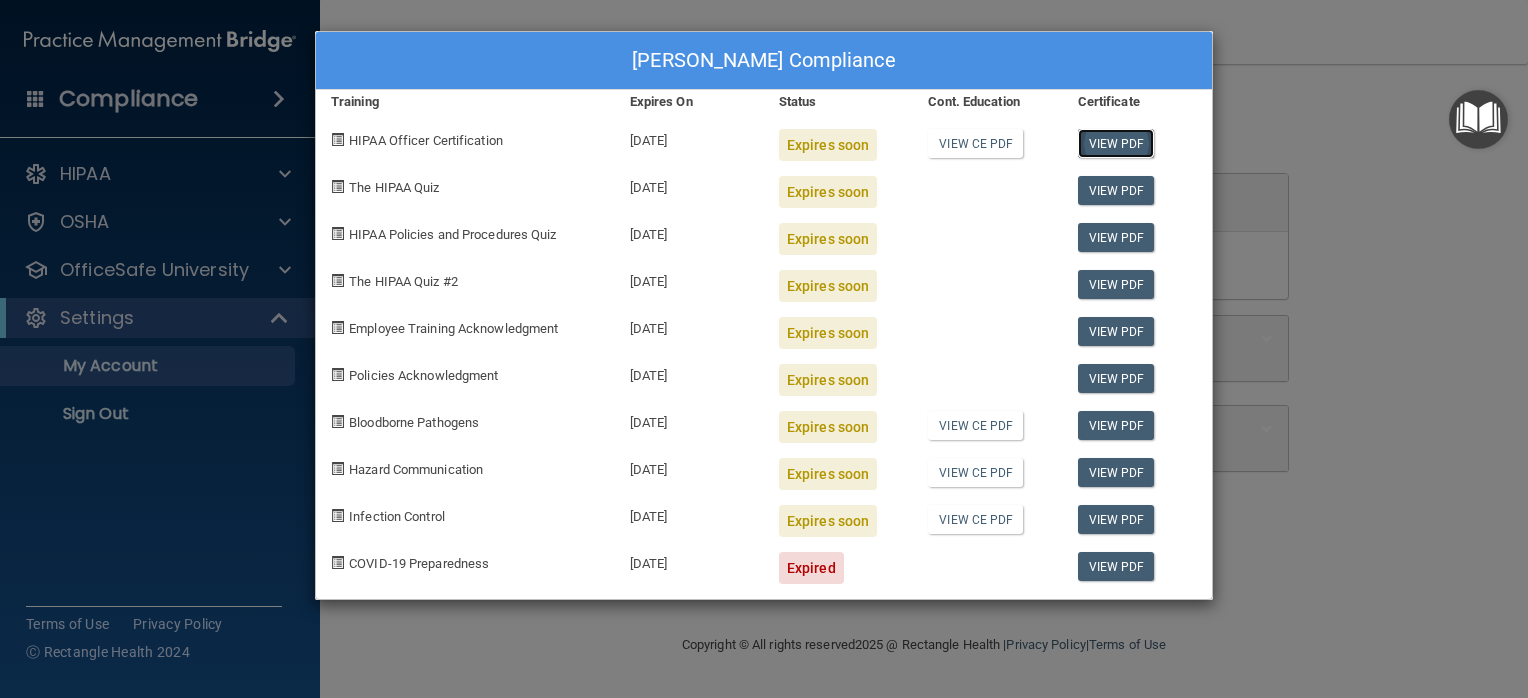 click on "View PDF" at bounding box center [1116, 143] 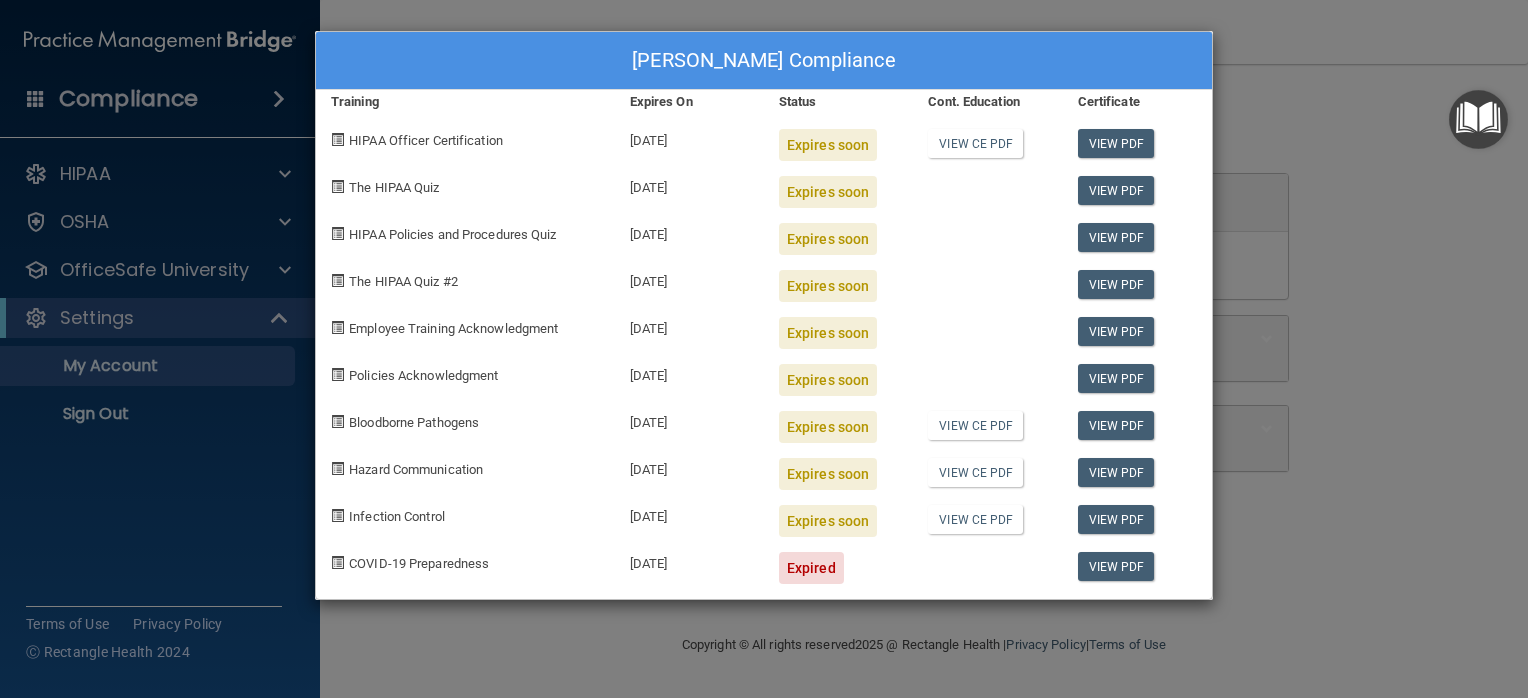 click on "Expires soon" at bounding box center (828, 145) 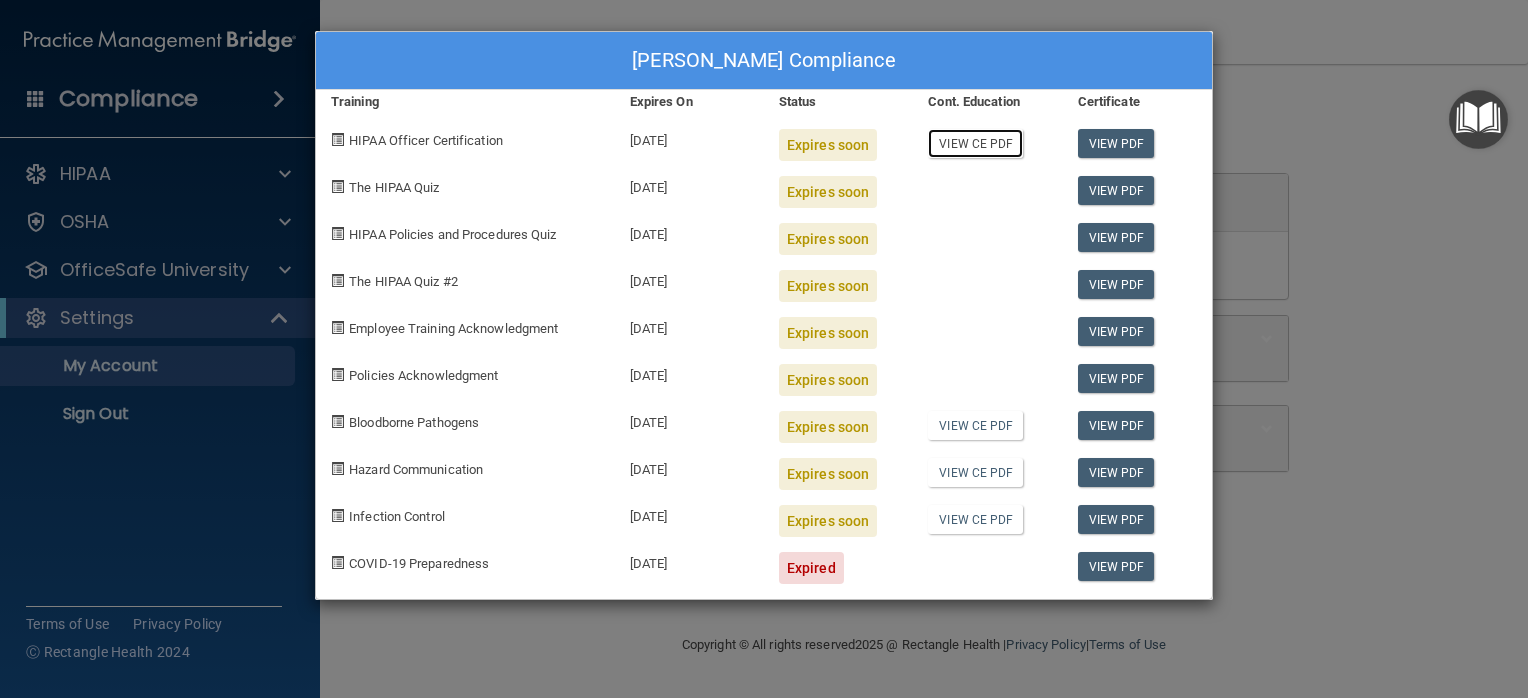 click on "View CE PDF" at bounding box center [975, 143] 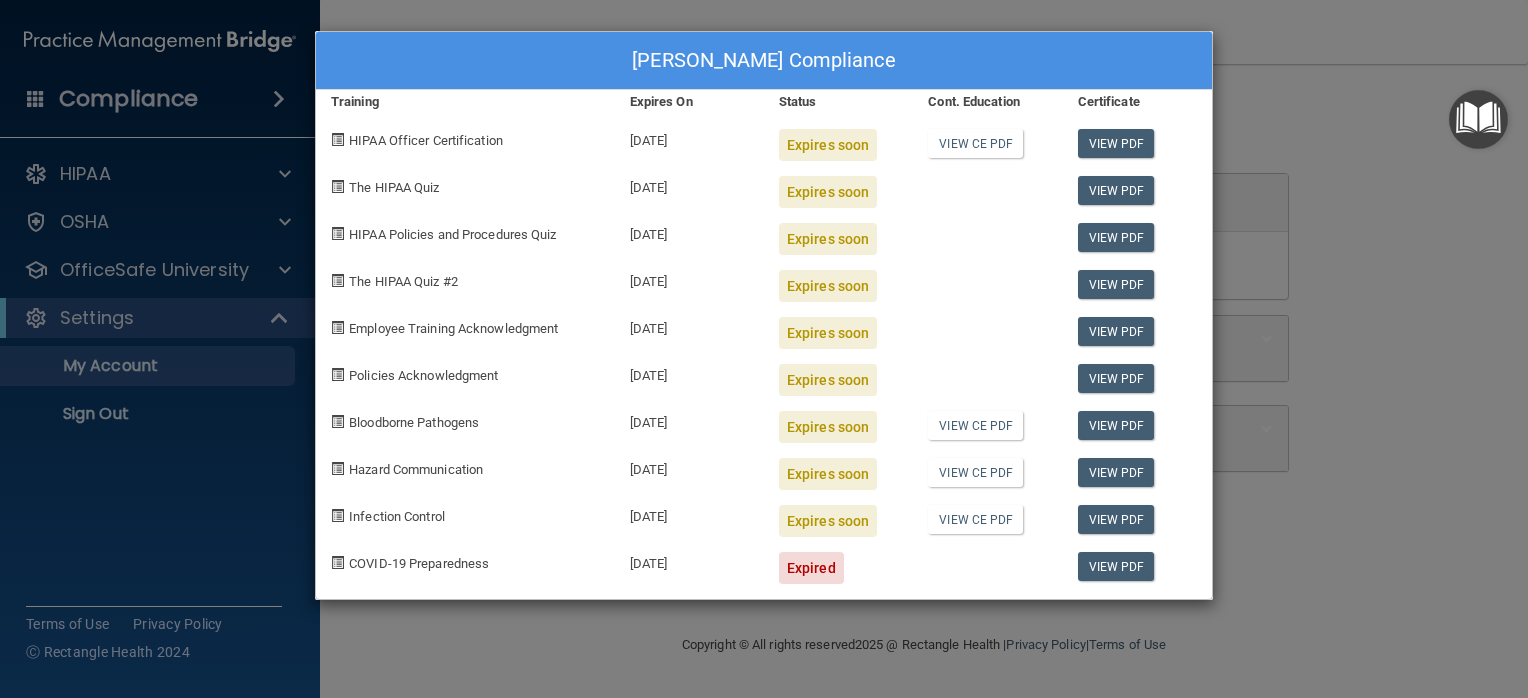 click at bounding box center [337, 139] 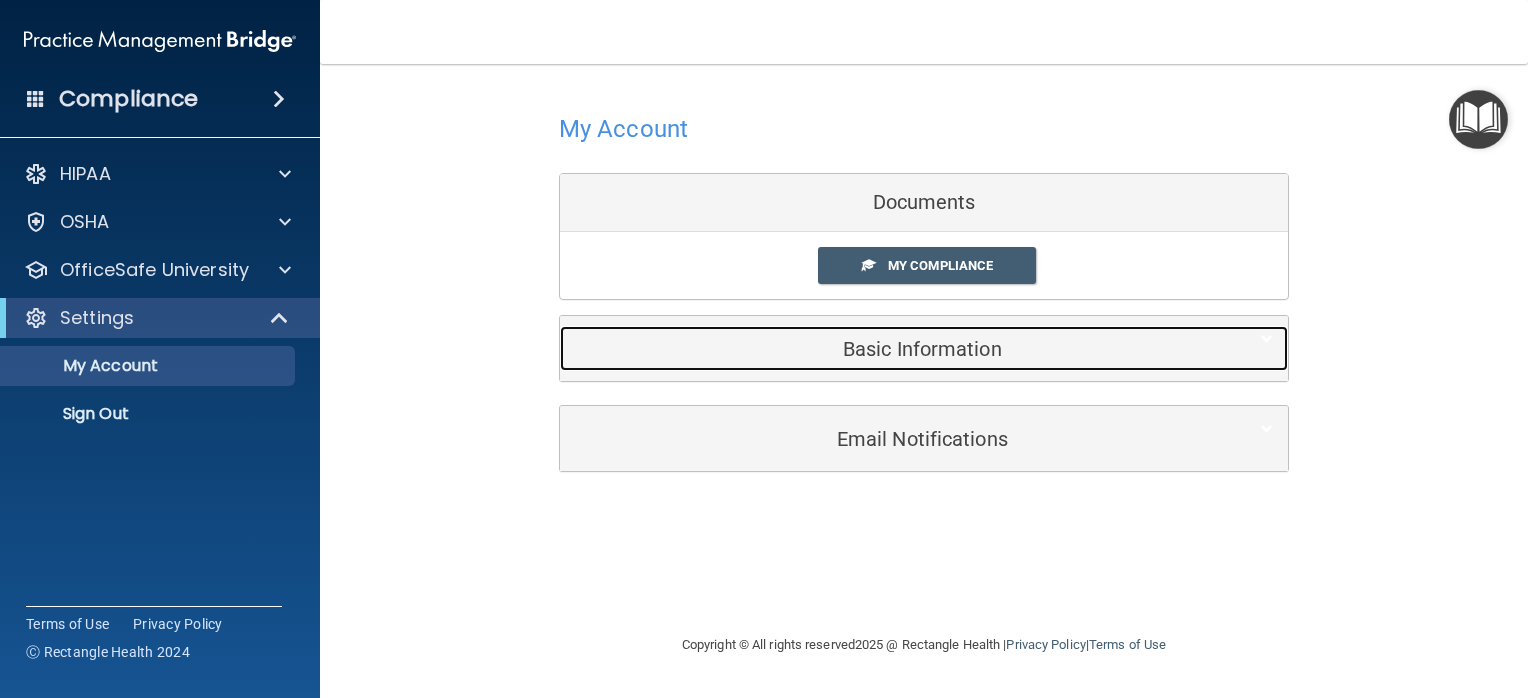 click on "Basic Information" at bounding box center (893, 349) 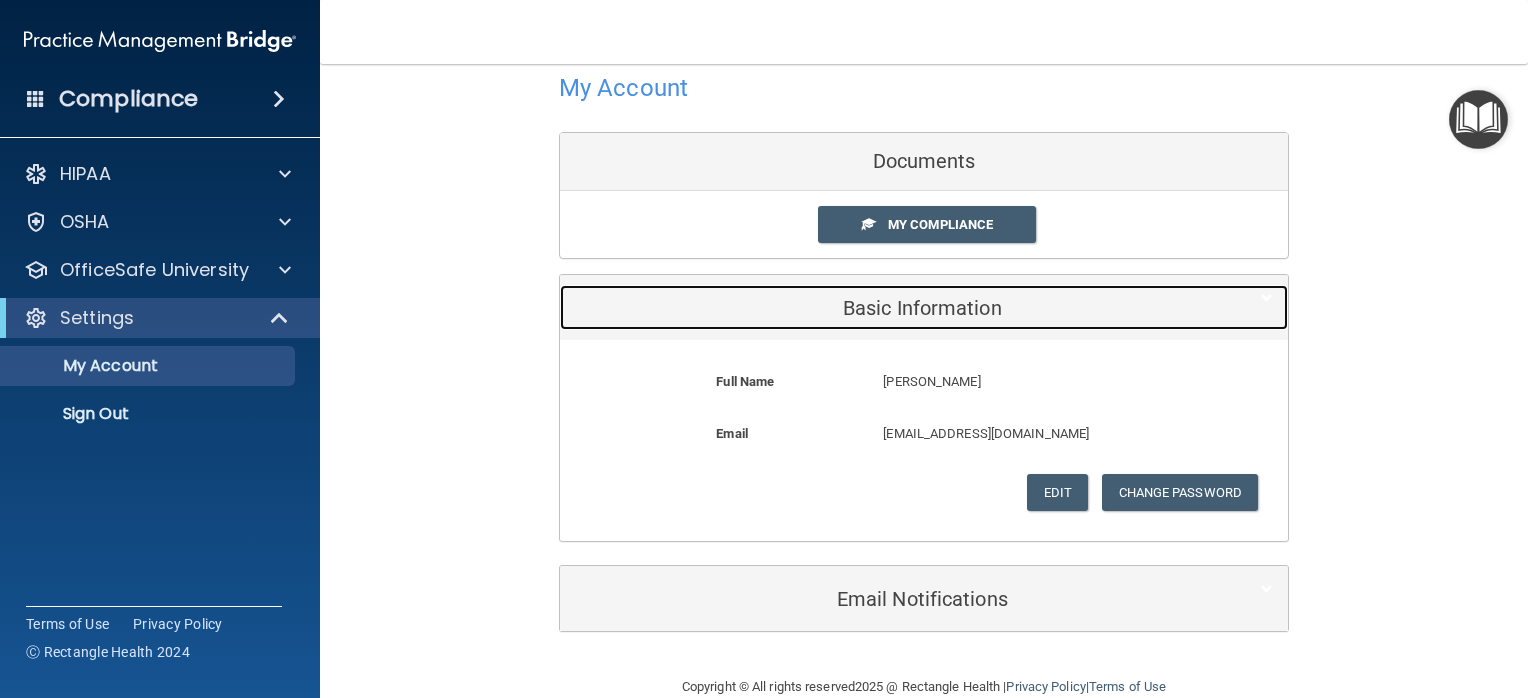 scroll, scrollTop: 76, scrollLeft: 0, axis: vertical 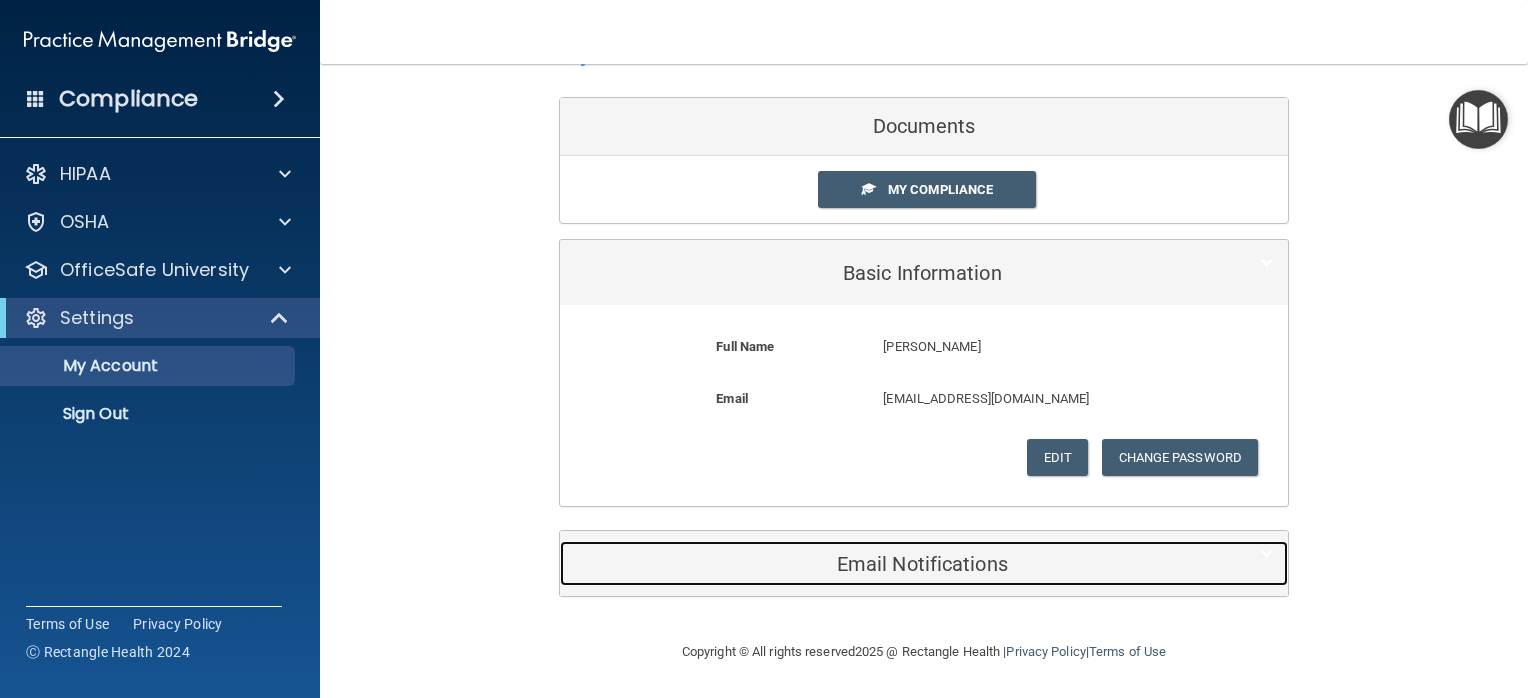 click on "Email Notifications" at bounding box center (893, 564) 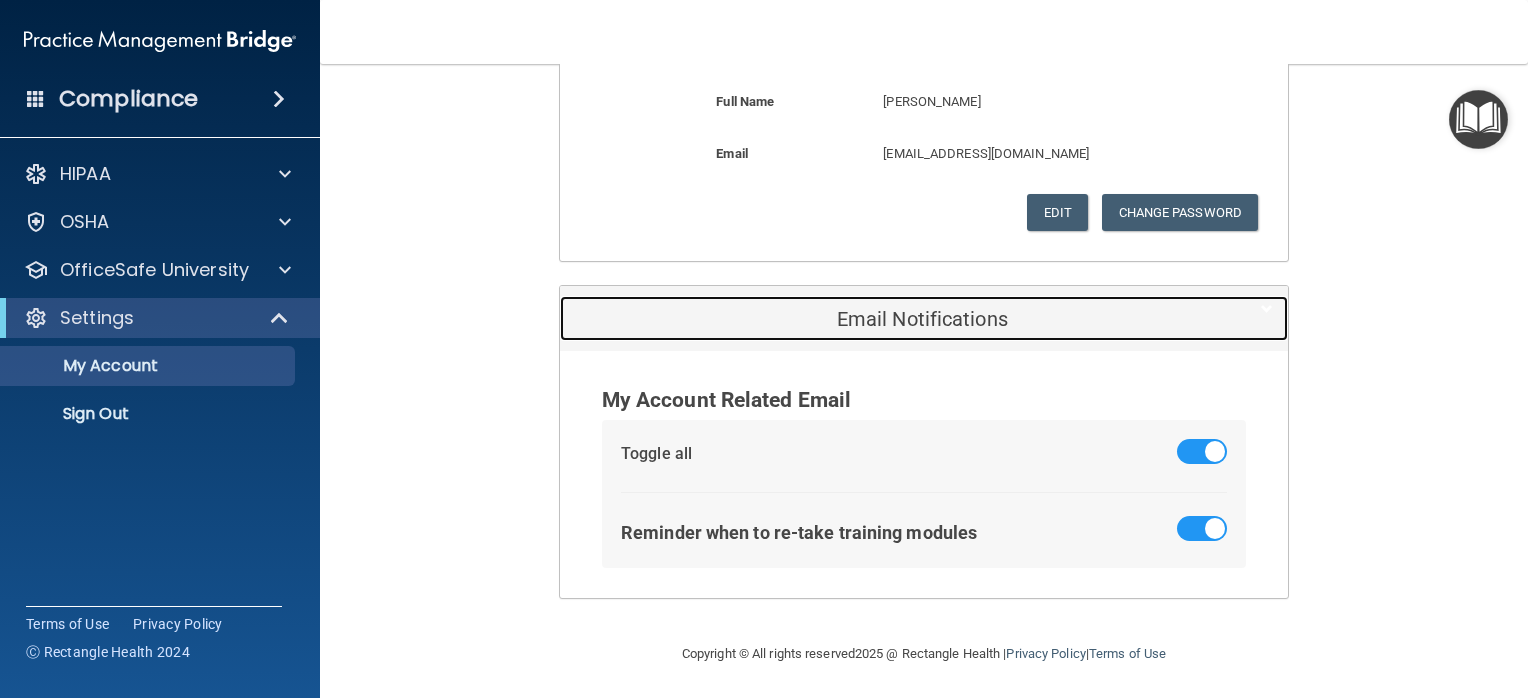 scroll, scrollTop: 324, scrollLeft: 0, axis: vertical 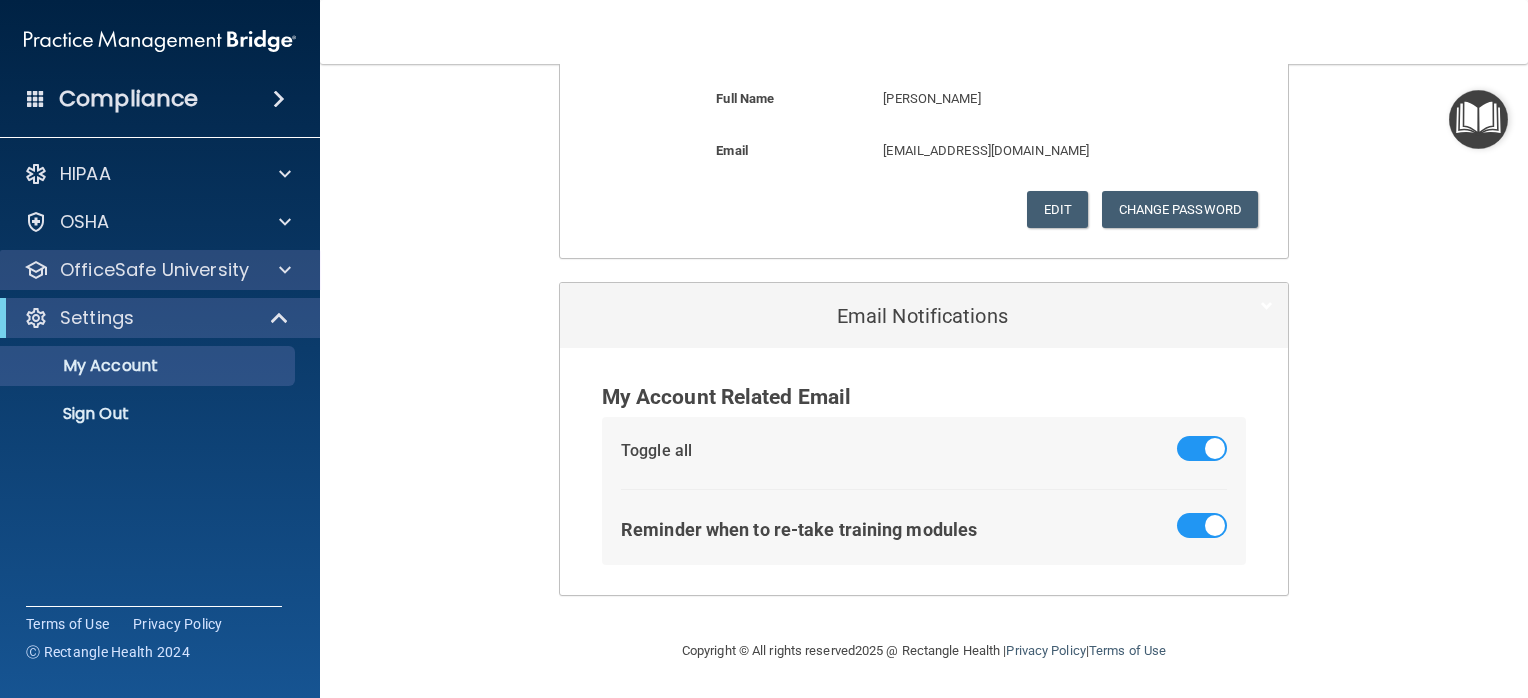 click on "OfficeSafe University" at bounding box center (160, 270) 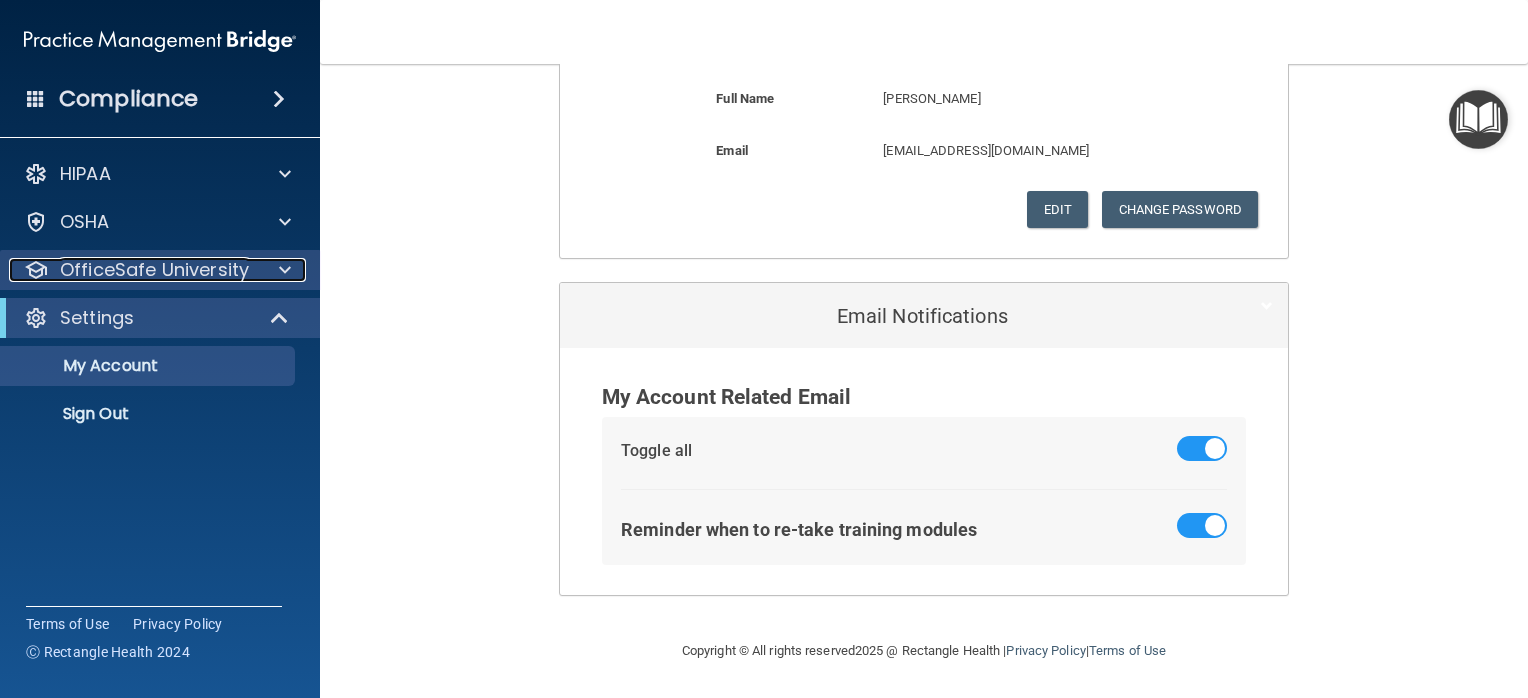 click at bounding box center [282, 270] 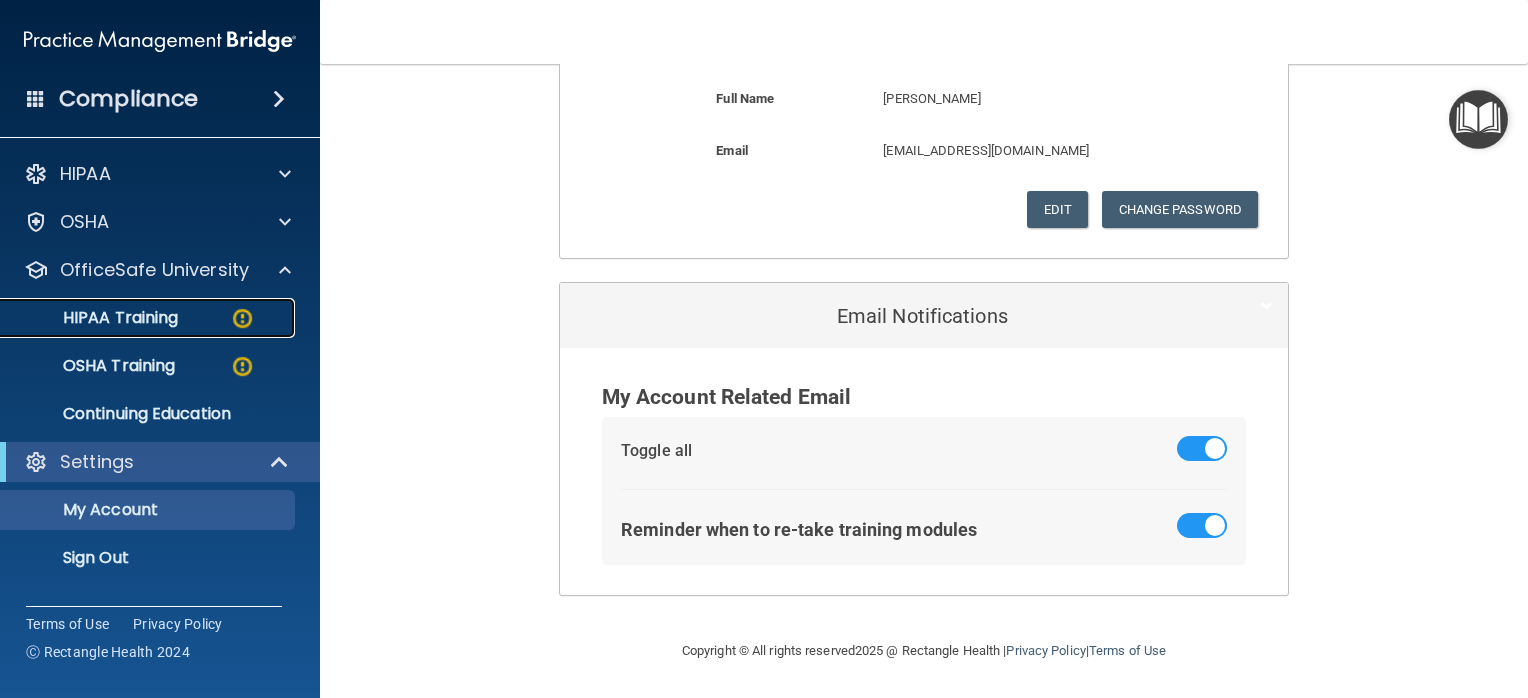 click on "HIPAA Training" at bounding box center [95, 318] 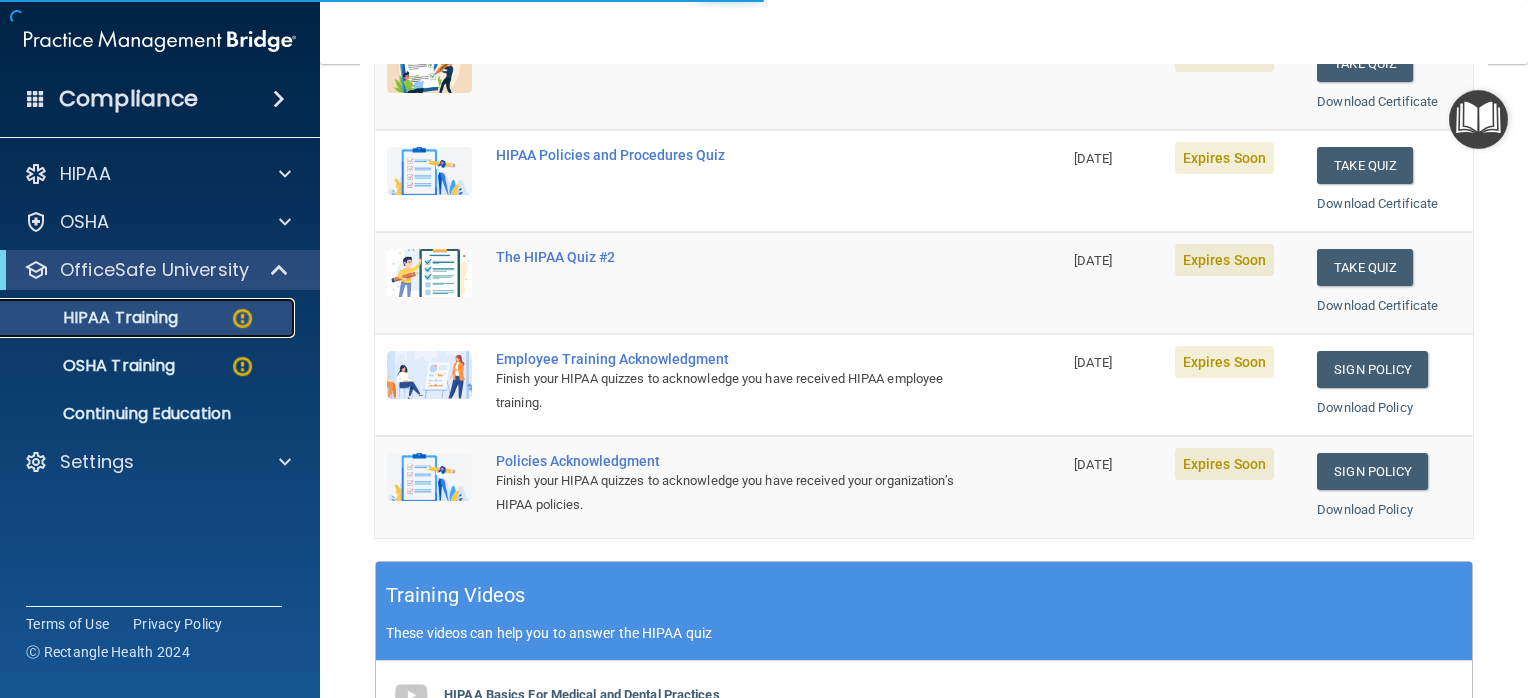 scroll, scrollTop: 804, scrollLeft: 0, axis: vertical 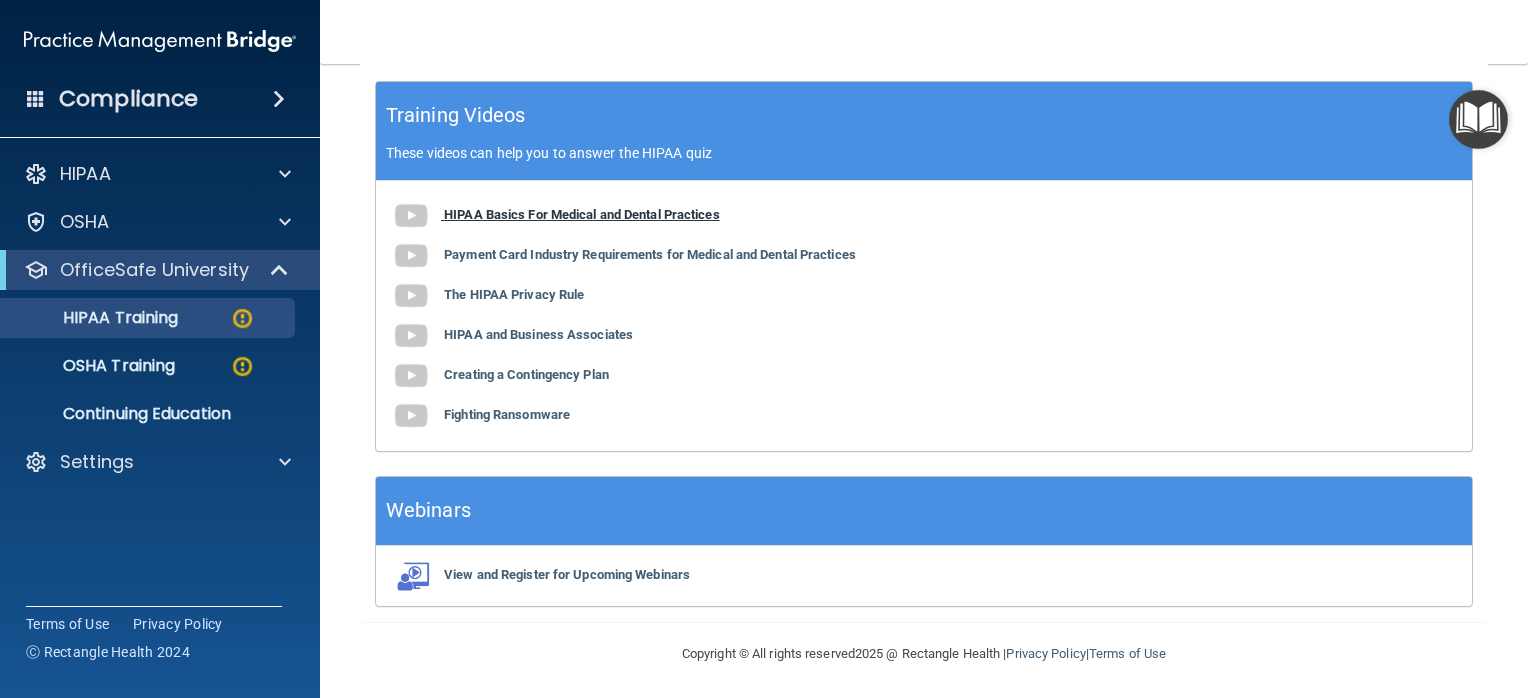 click on "HIPAA Basics For Medical and Dental Practices" at bounding box center (582, 214) 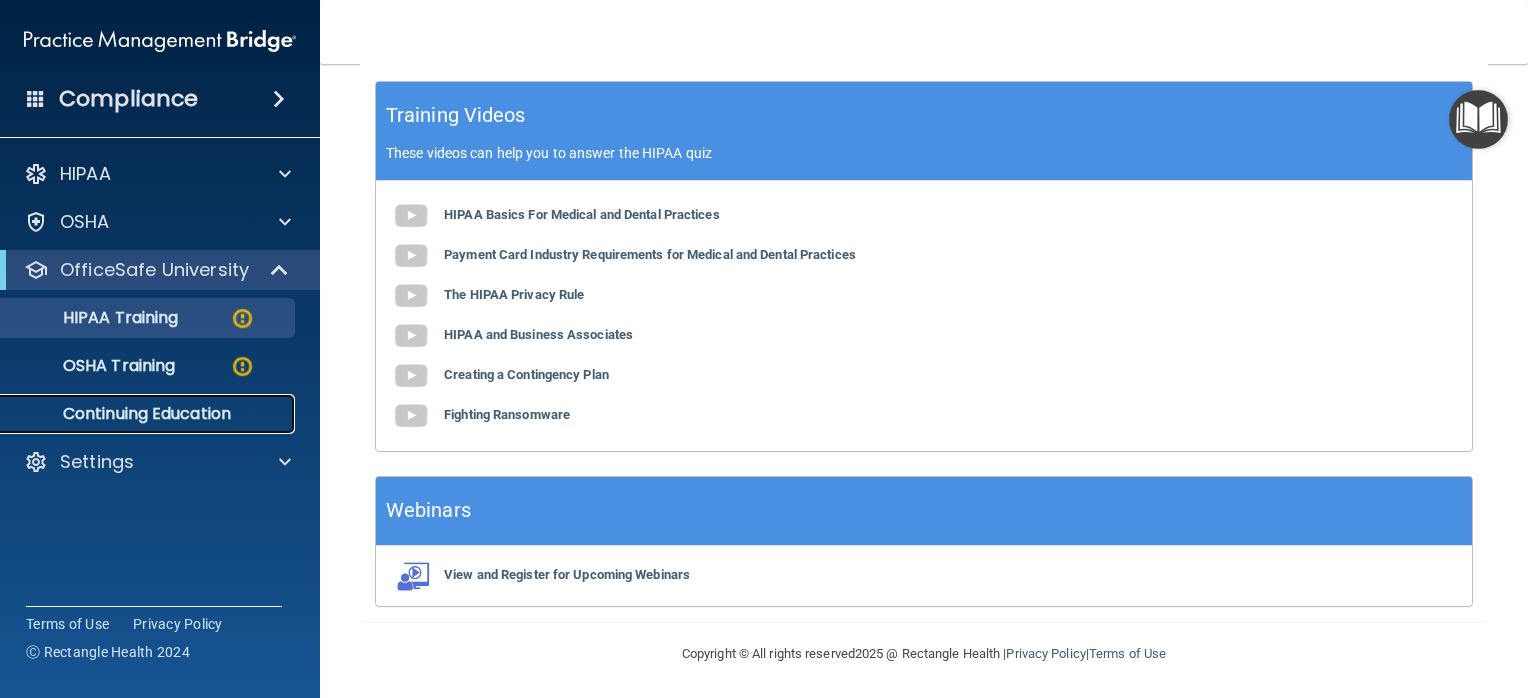 click on "Continuing Education" at bounding box center (149, 414) 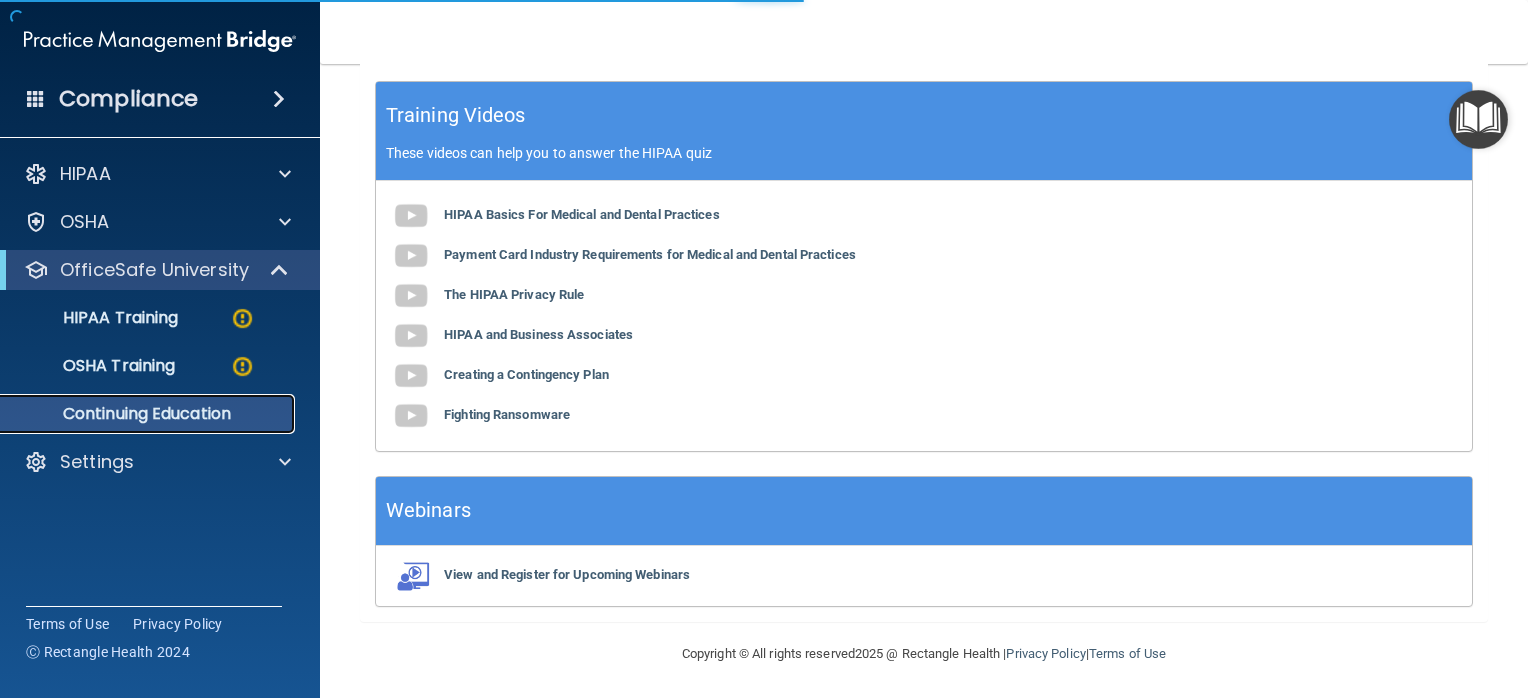 scroll, scrollTop: 0, scrollLeft: 0, axis: both 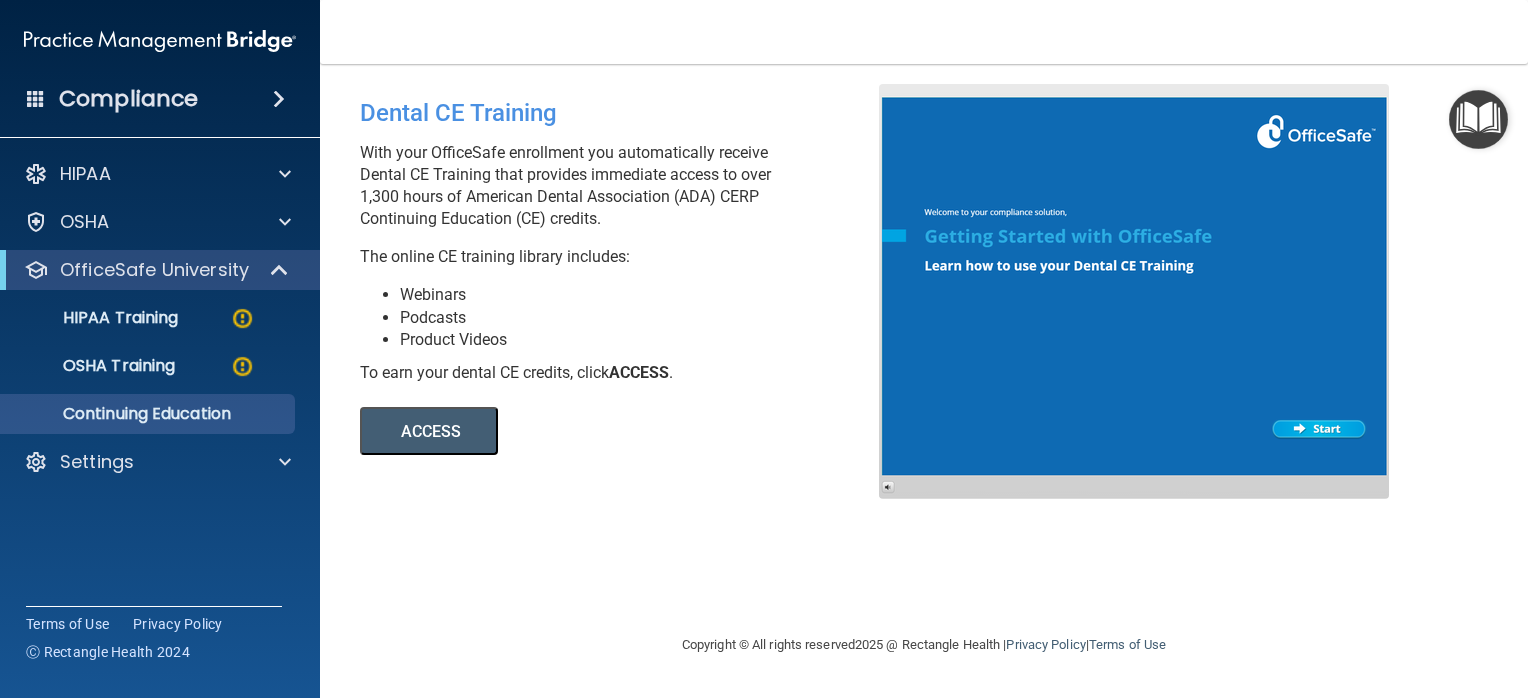 click on "ACCESS" at bounding box center (429, 431) 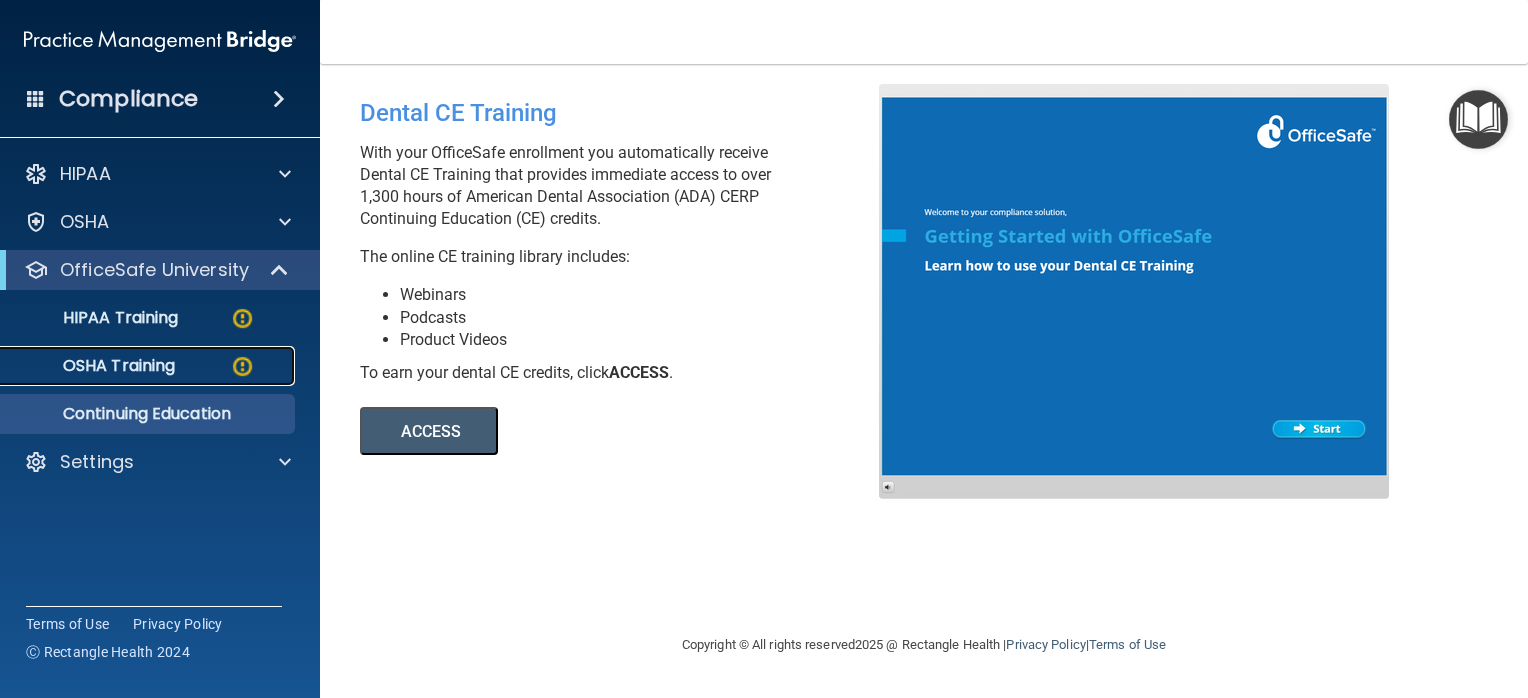 click on "OSHA Training" at bounding box center [149, 366] 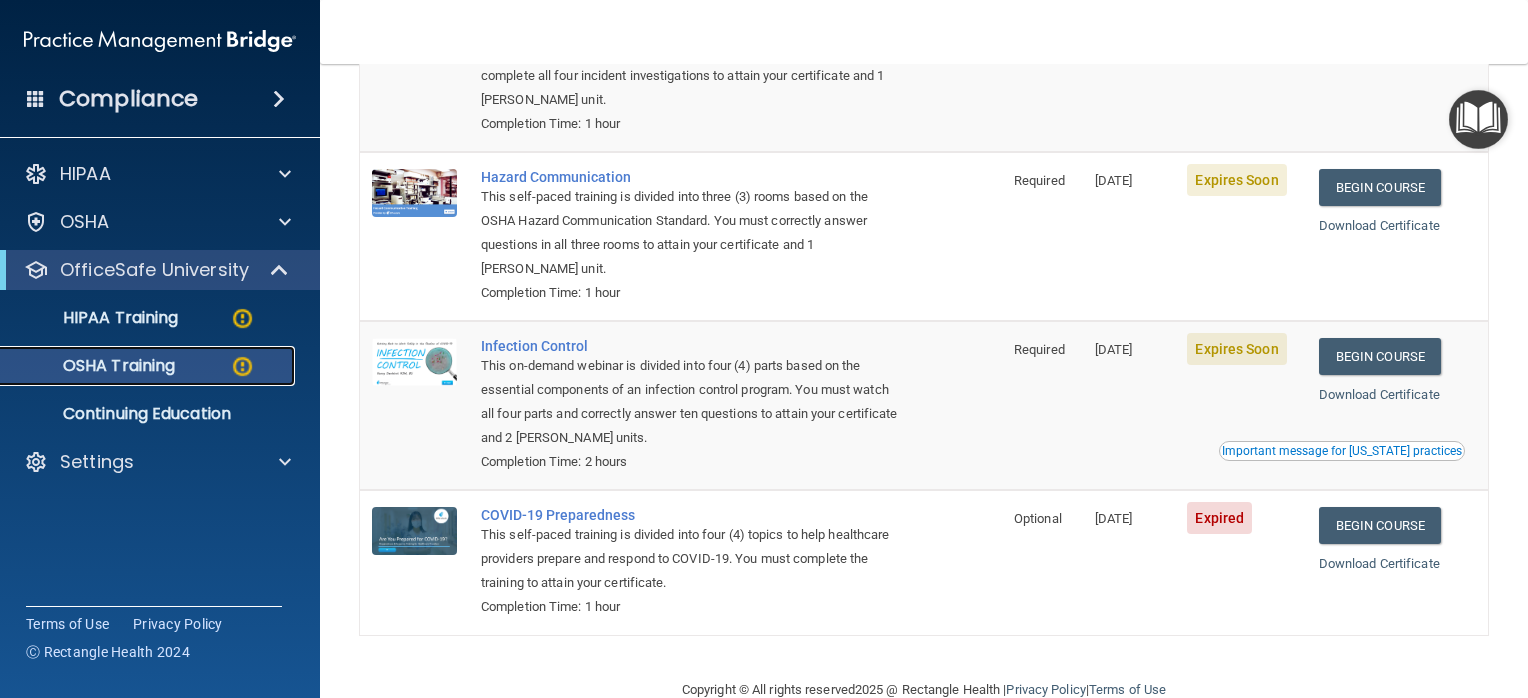 scroll, scrollTop: 340, scrollLeft: 0, axis: vertical 